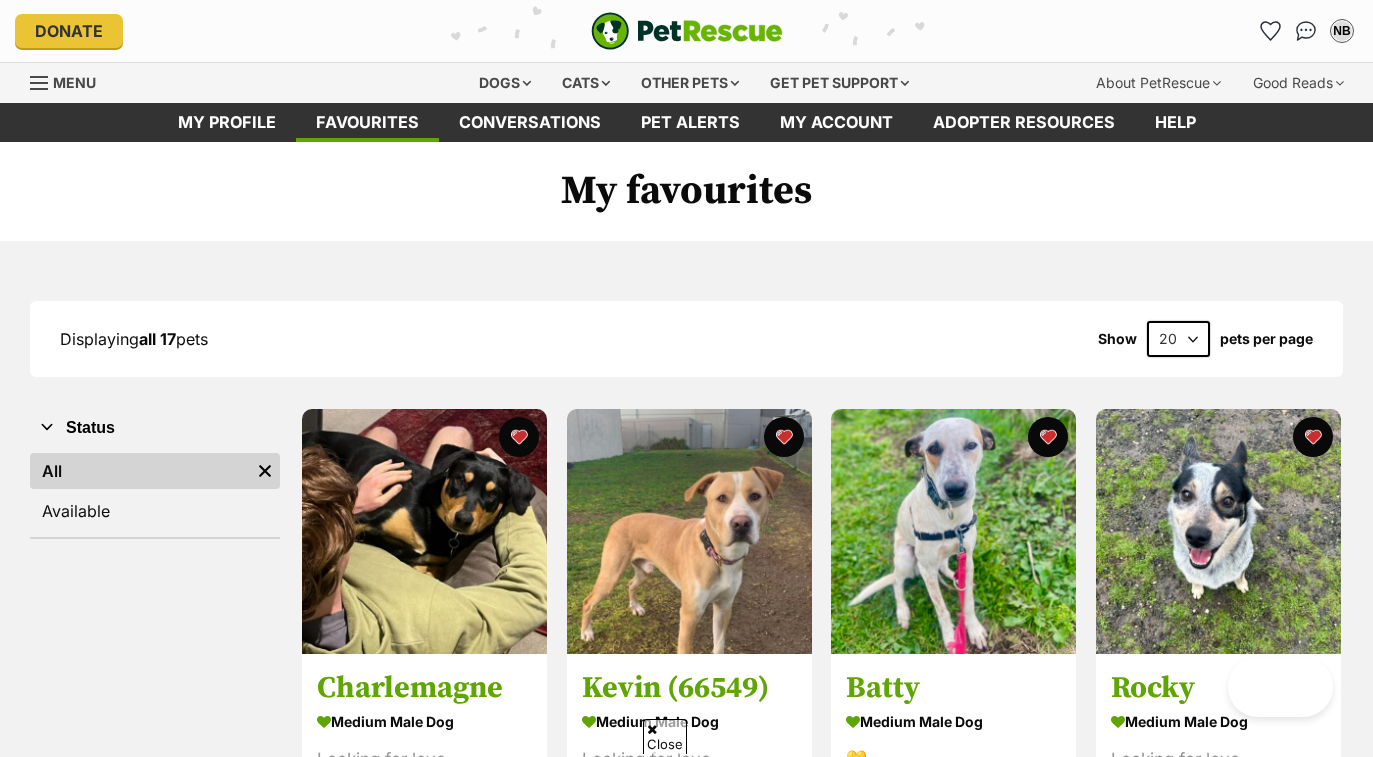 scroll, scrollTop: 1990, scrollLeft: 0, axis: vertical 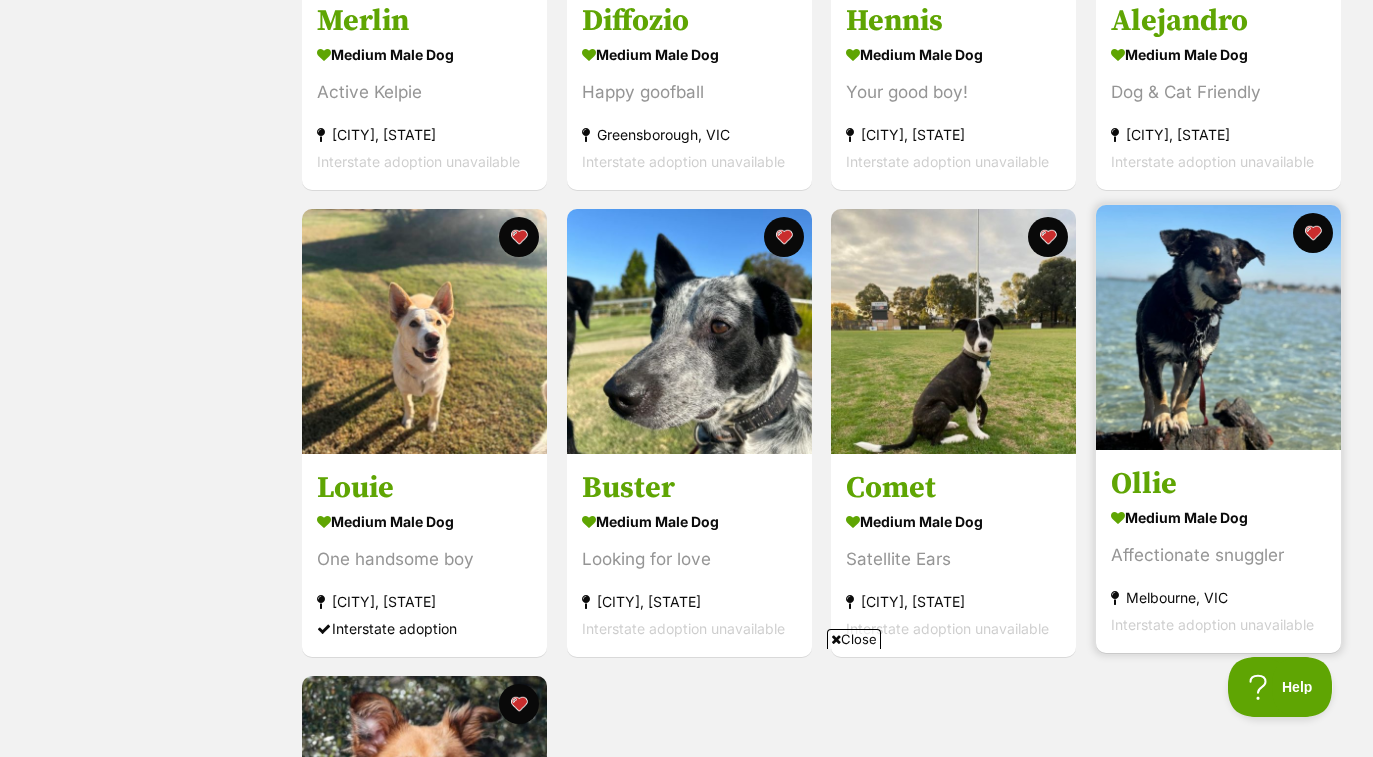 click on "Ollie
medium male Dog
Affectionate snuggler
Melbourne, VIC
Interstate adoption unavailable" at bounding box center [1218, 551] 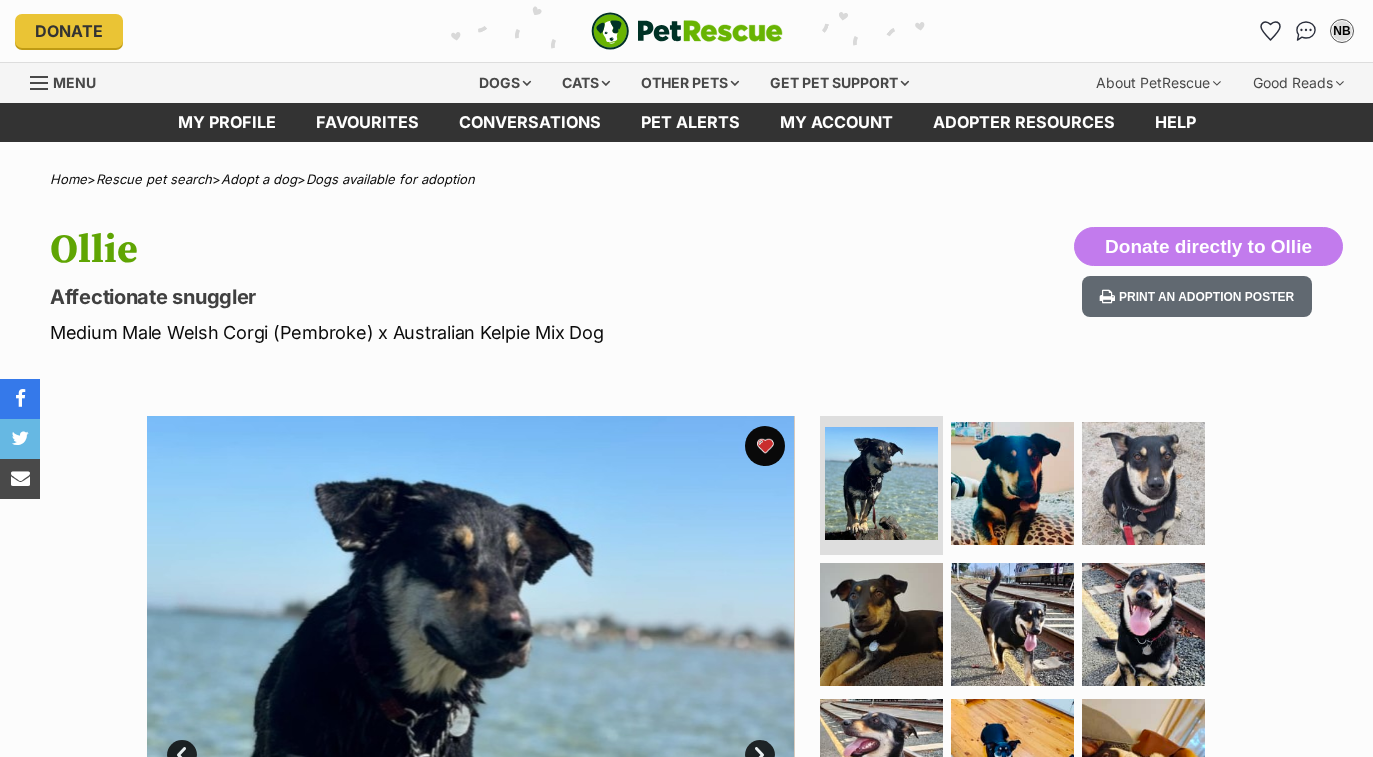 scroll, scrollTop: 0, scrollLeft: 0, axis: both 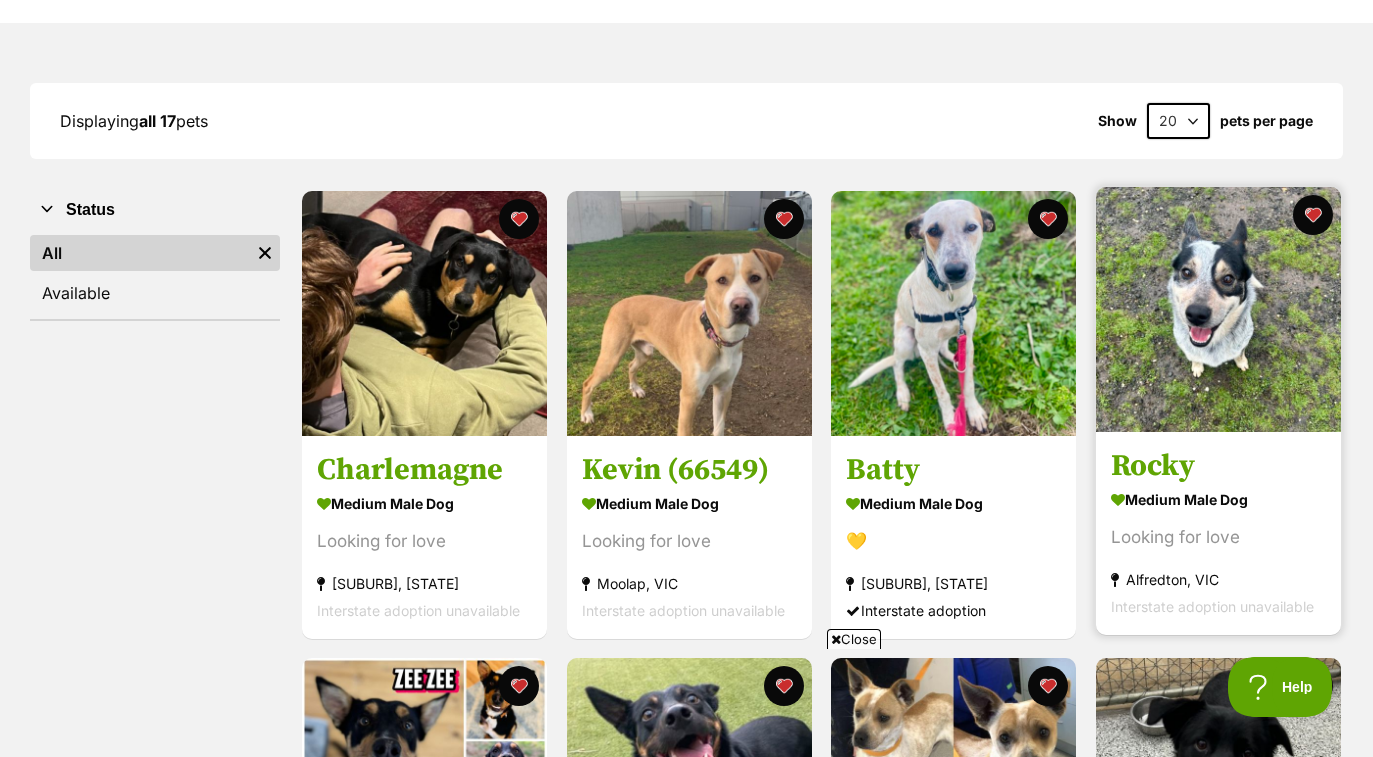 click at bounding box center [1218, 309] 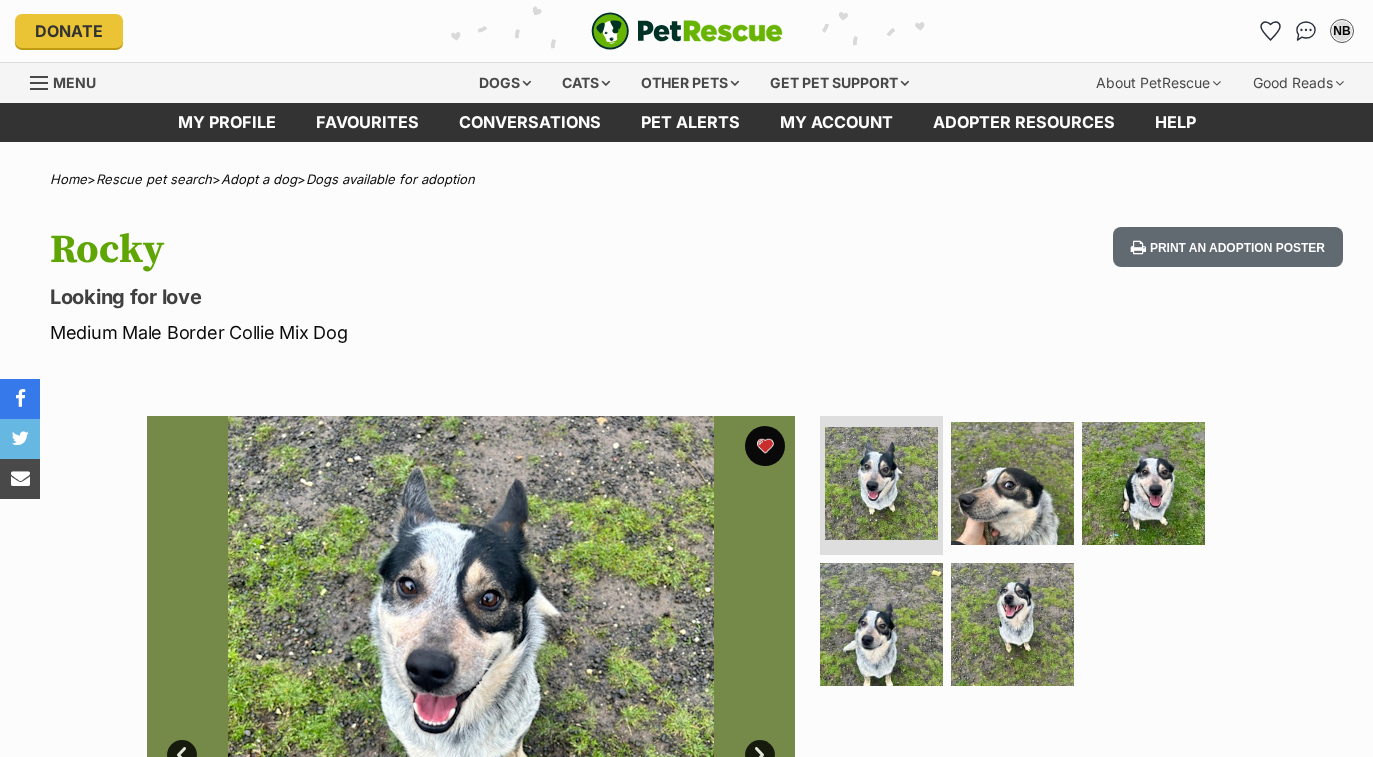 scroll, scrollTop: 0, scrollLeft: 0, axis: both 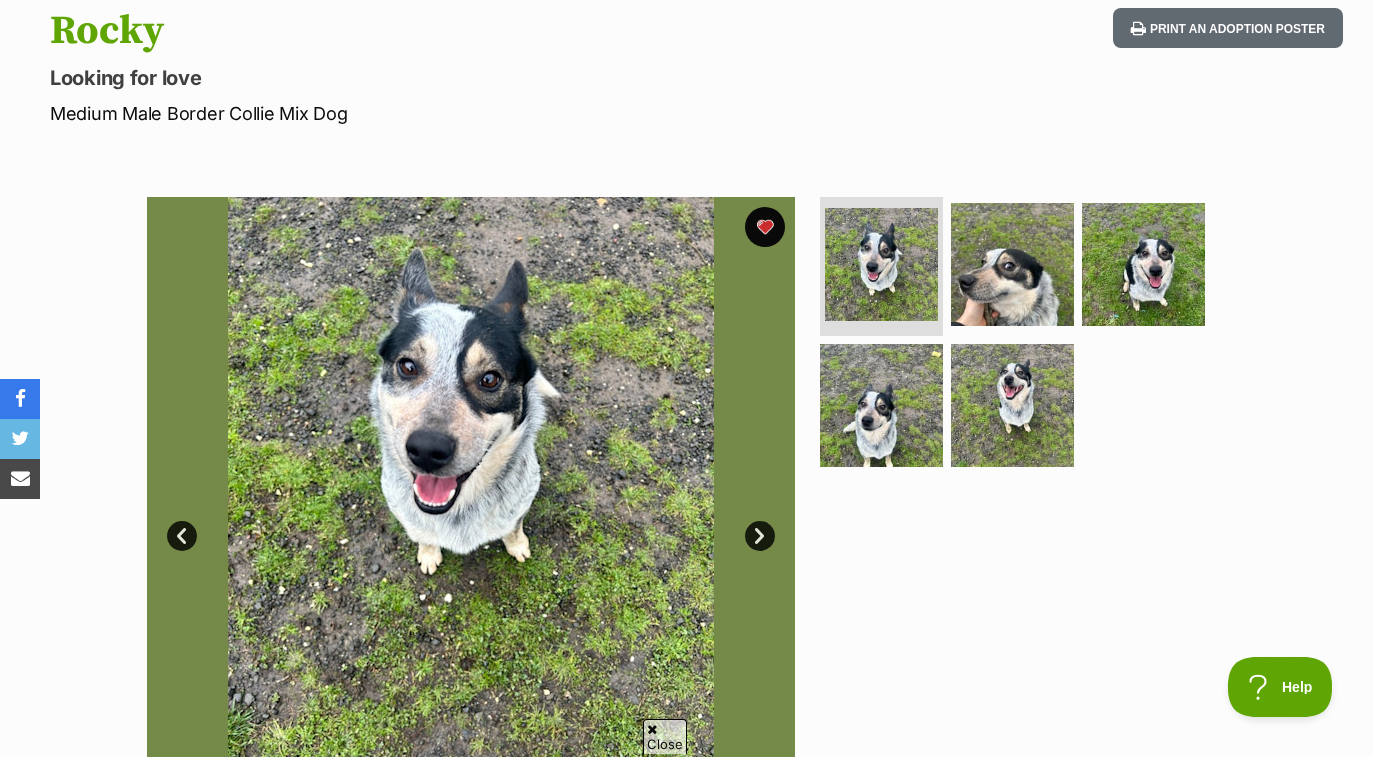 click on "Next" at bounding box center (760, 536) 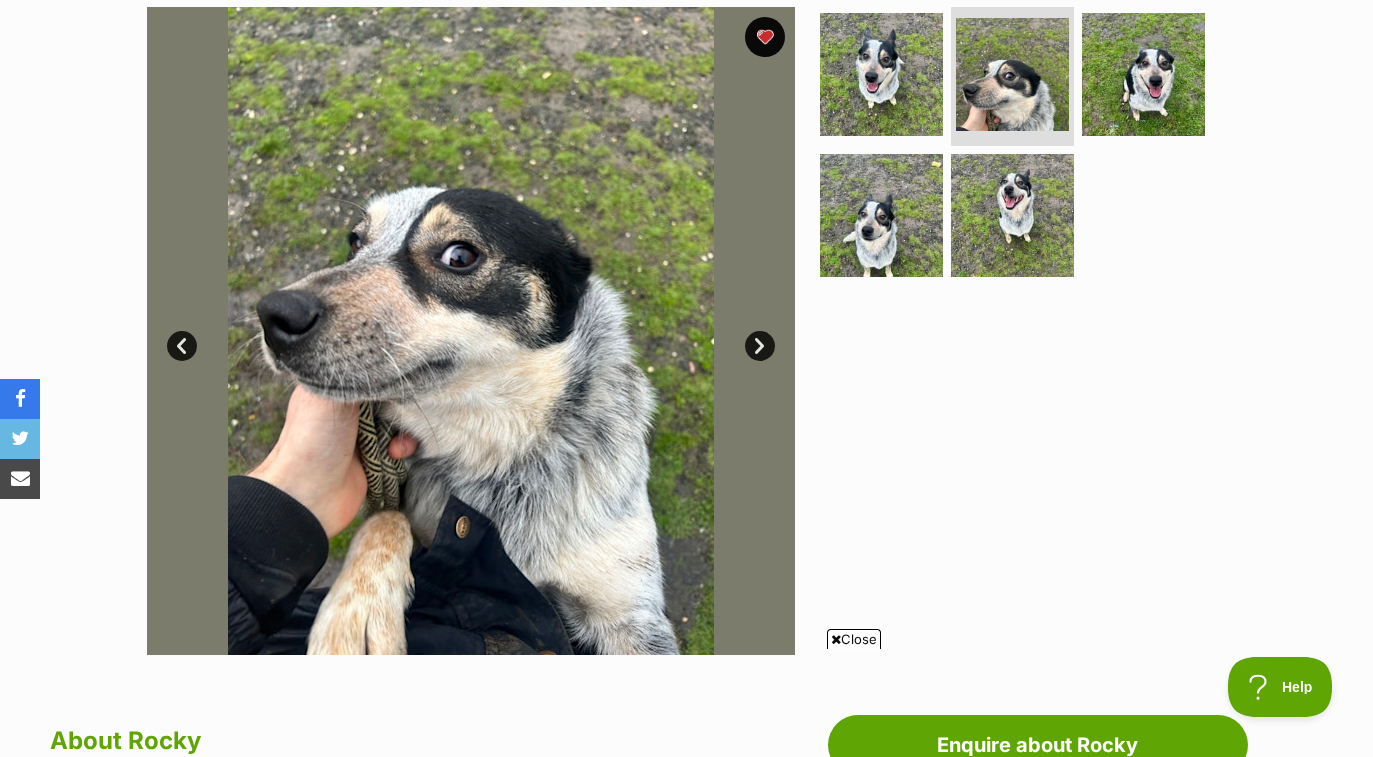 scroll, scrollTop: 0, scrollLeft: 0, axis: both 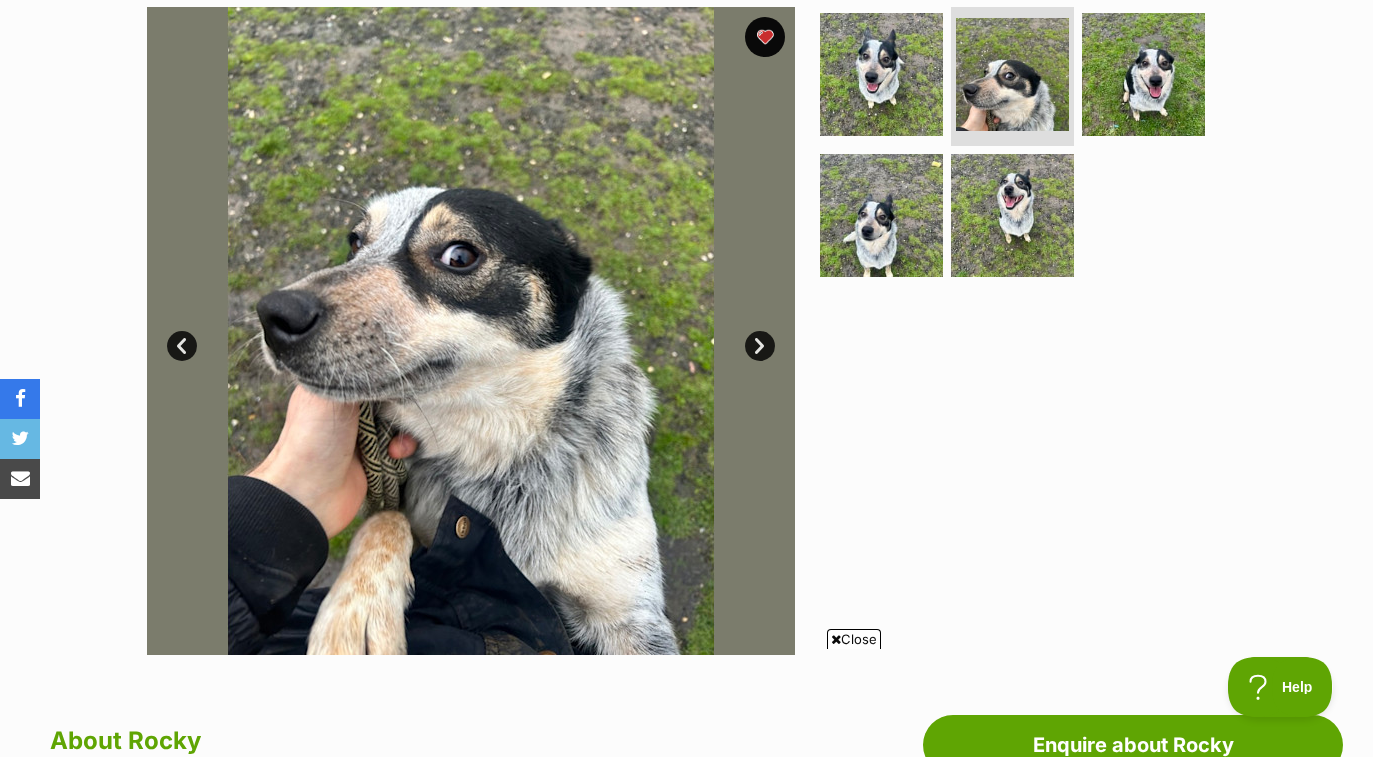 click on "Next" at bounding box center (760, 346) 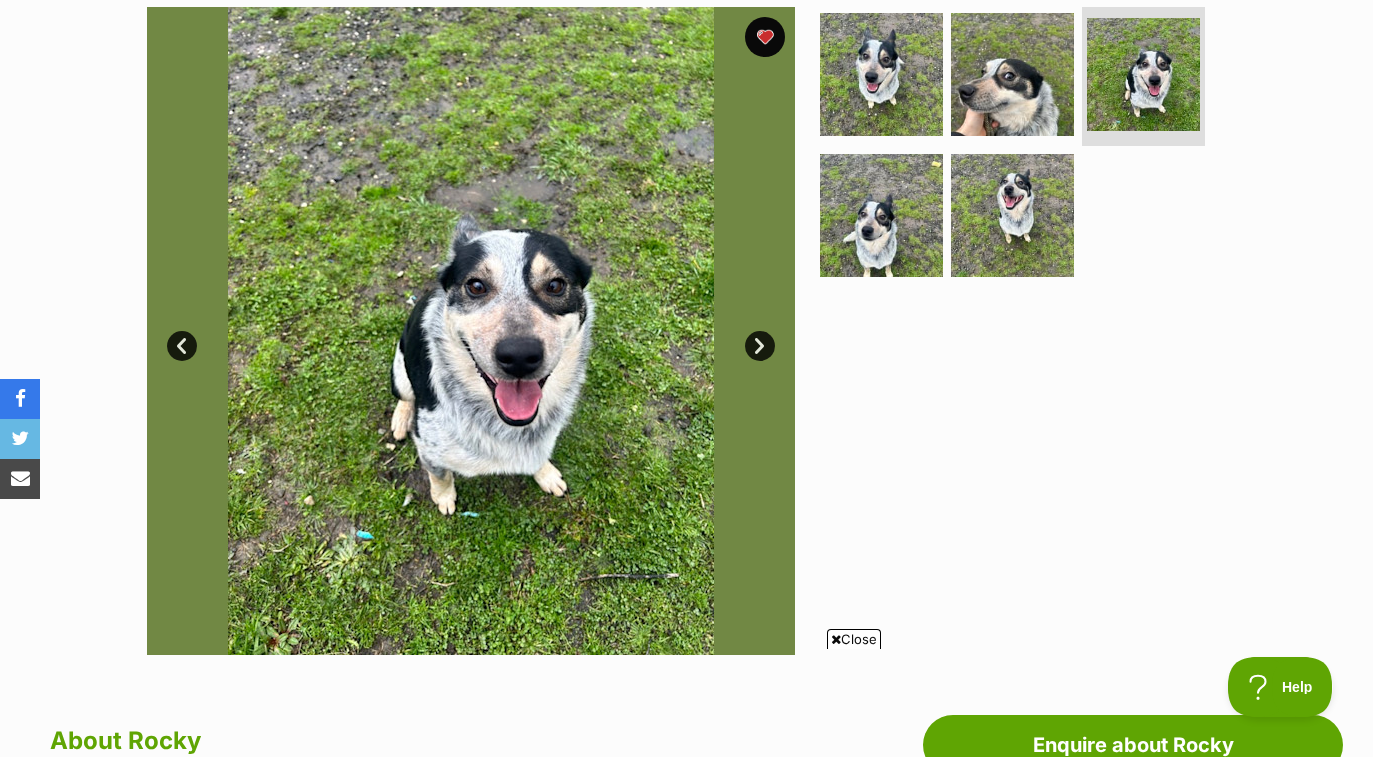 click on "Next" at bounding box center [760, 346] 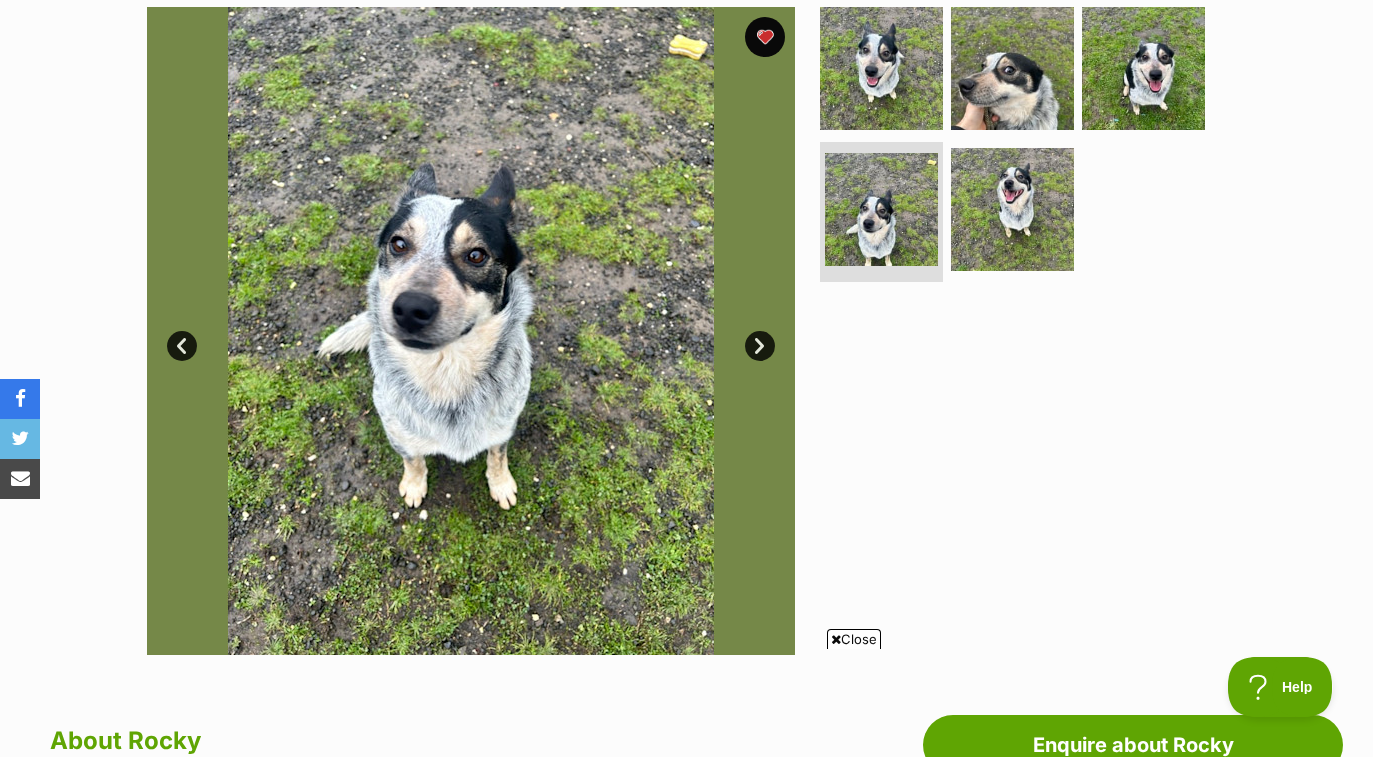 click on "Next" at bounding box center (760, 346) 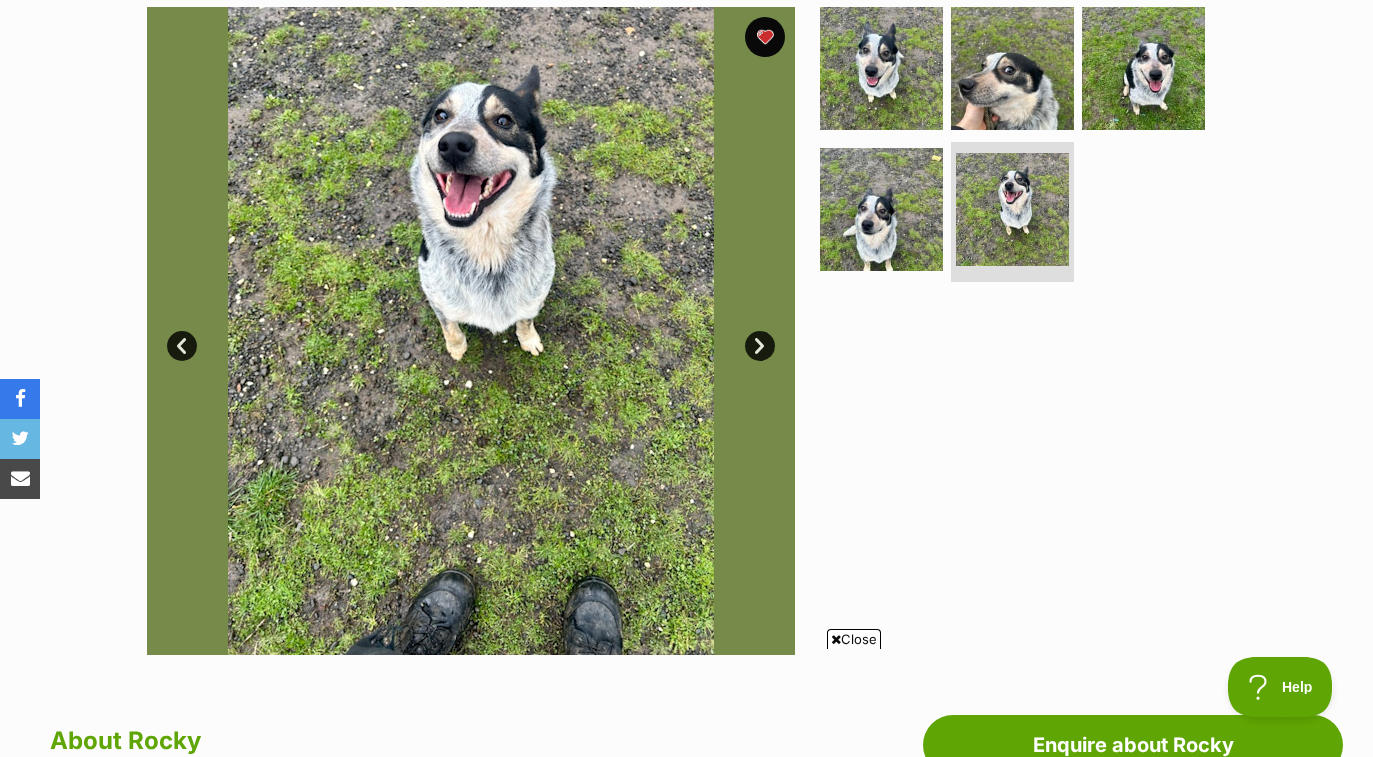 click on "Next" at bounding box center [760, 346] 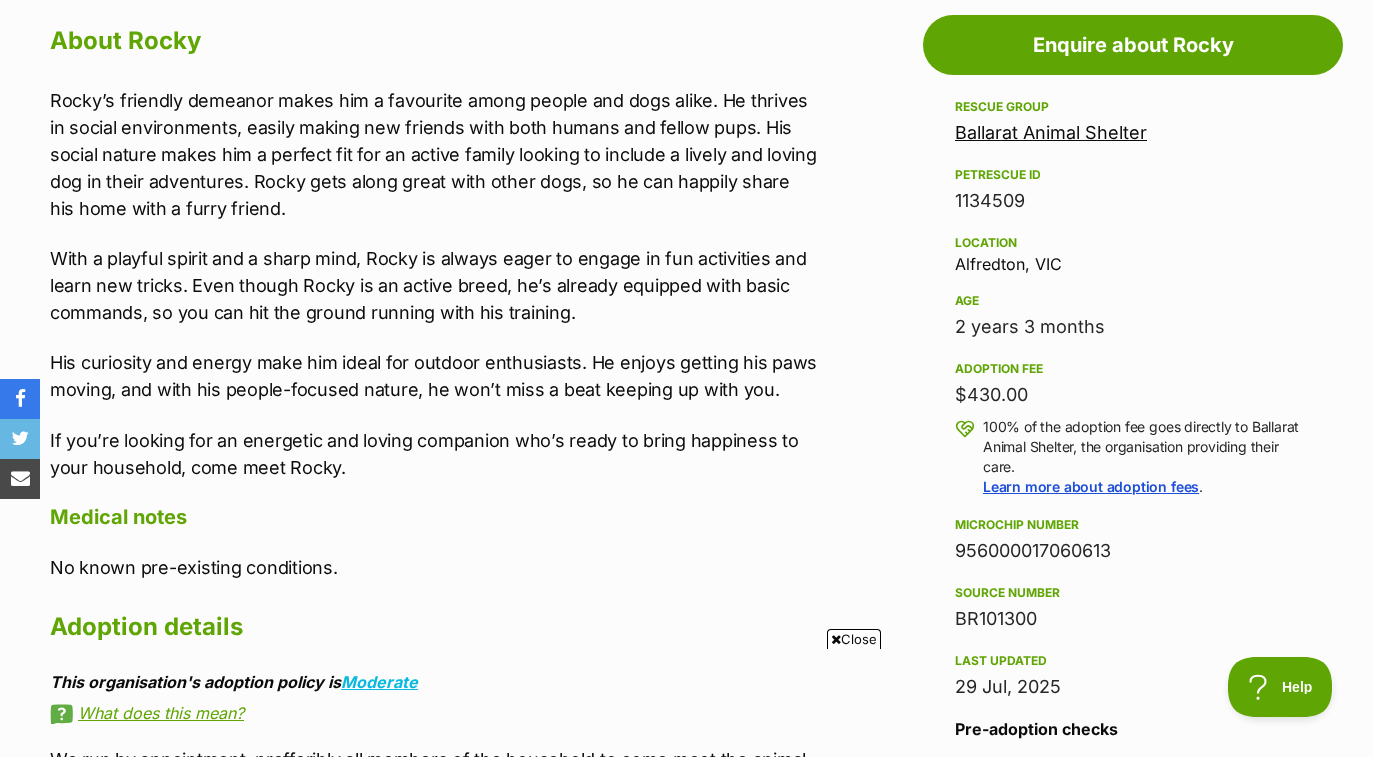 scroll, scrollTop: 1192, scrollLeft: 0, axis: vertical 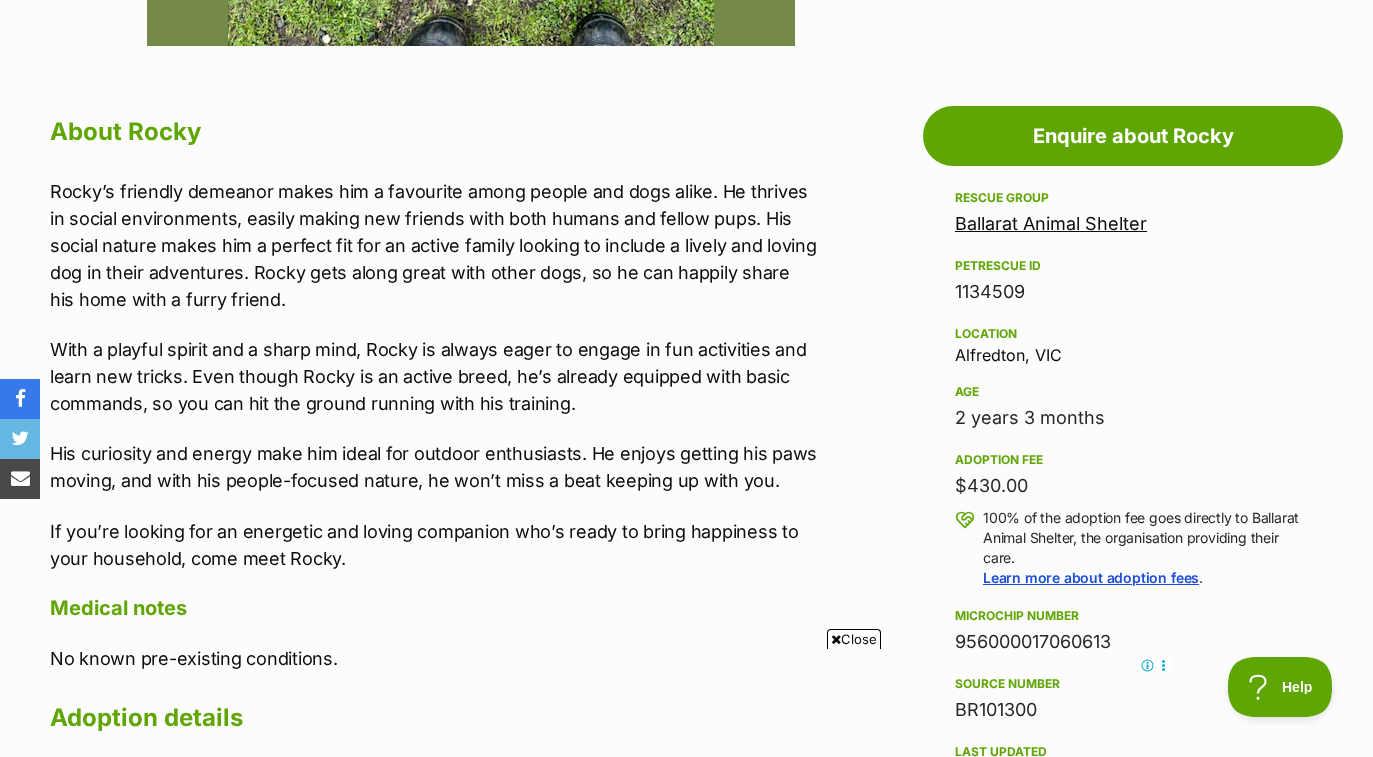 click on "Ballarat Animal Shelter" at bounding box center (1051, 223) 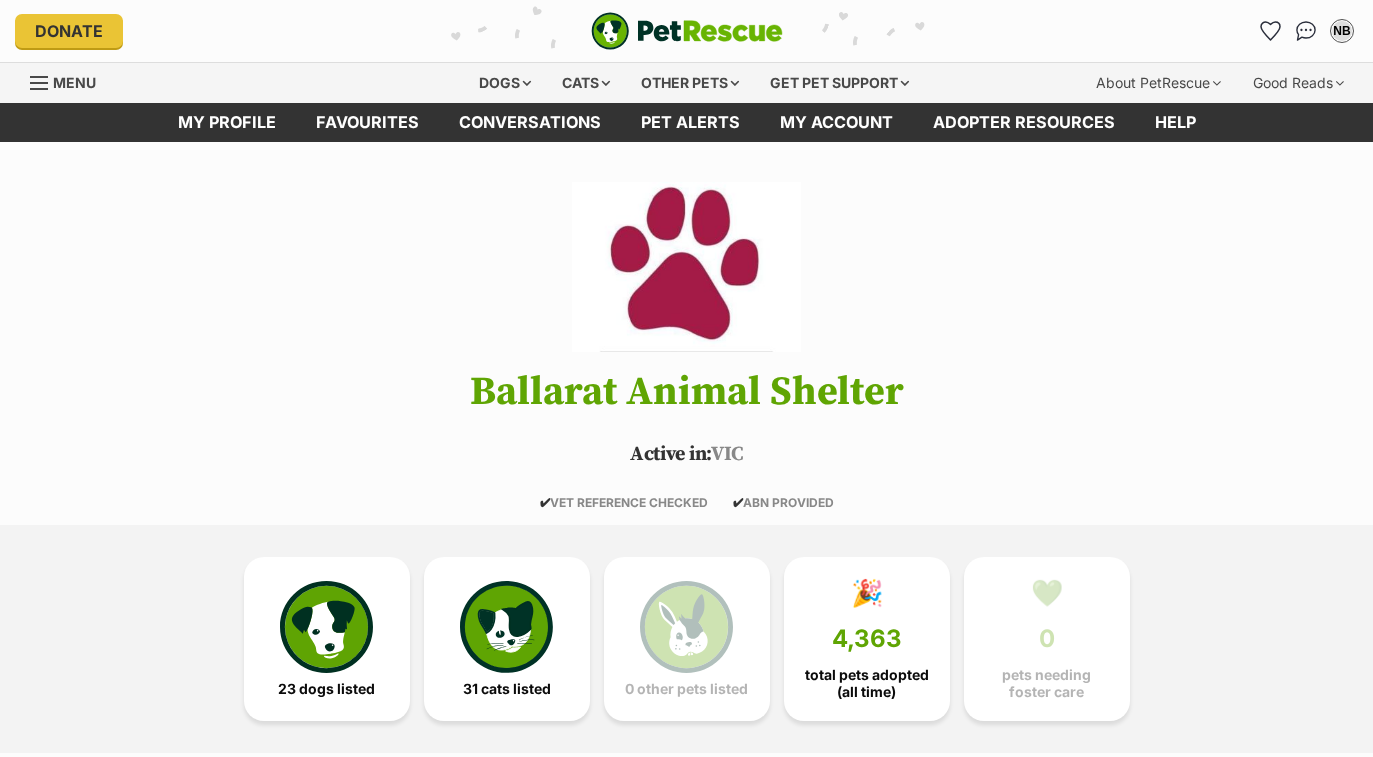scroll, scrollTop: 0, scrollLeft: 0, axis: both 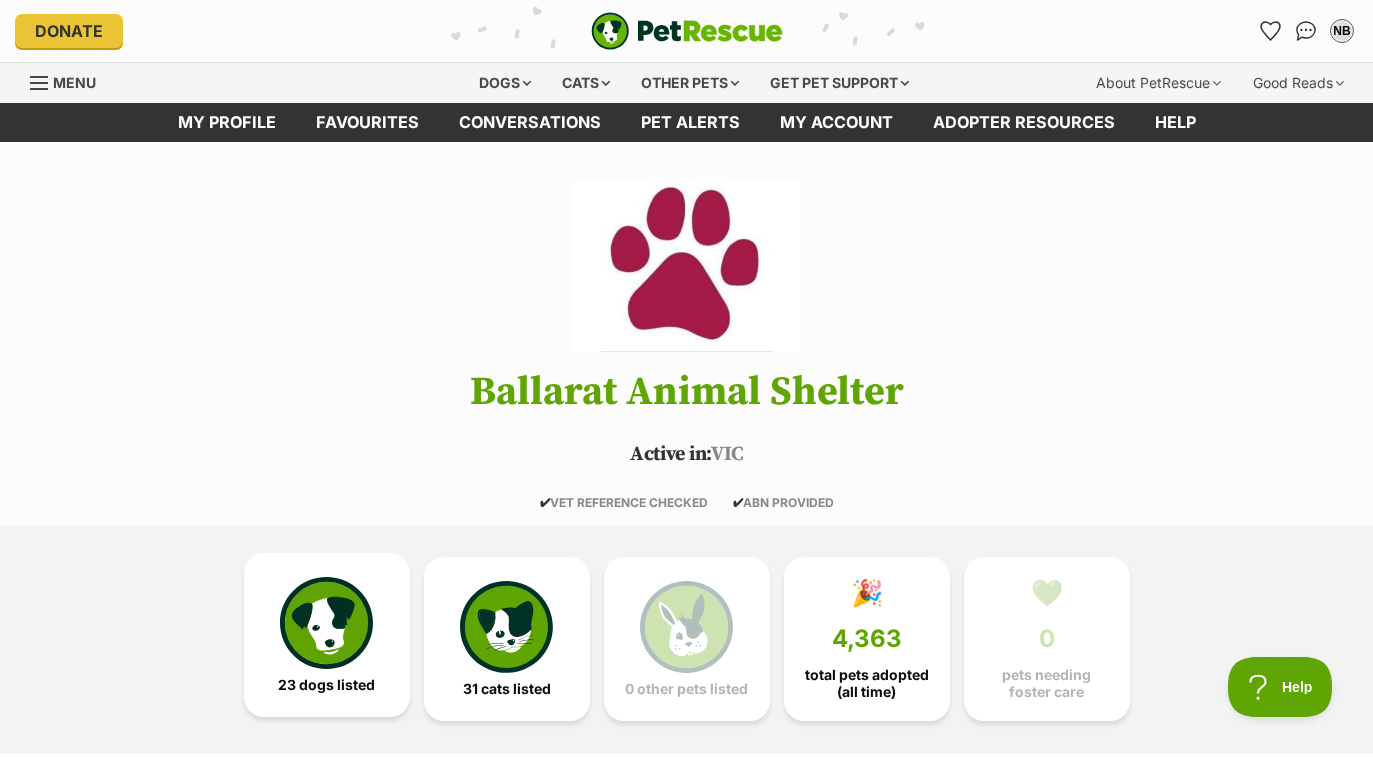 click at bounding box center [326, 623] 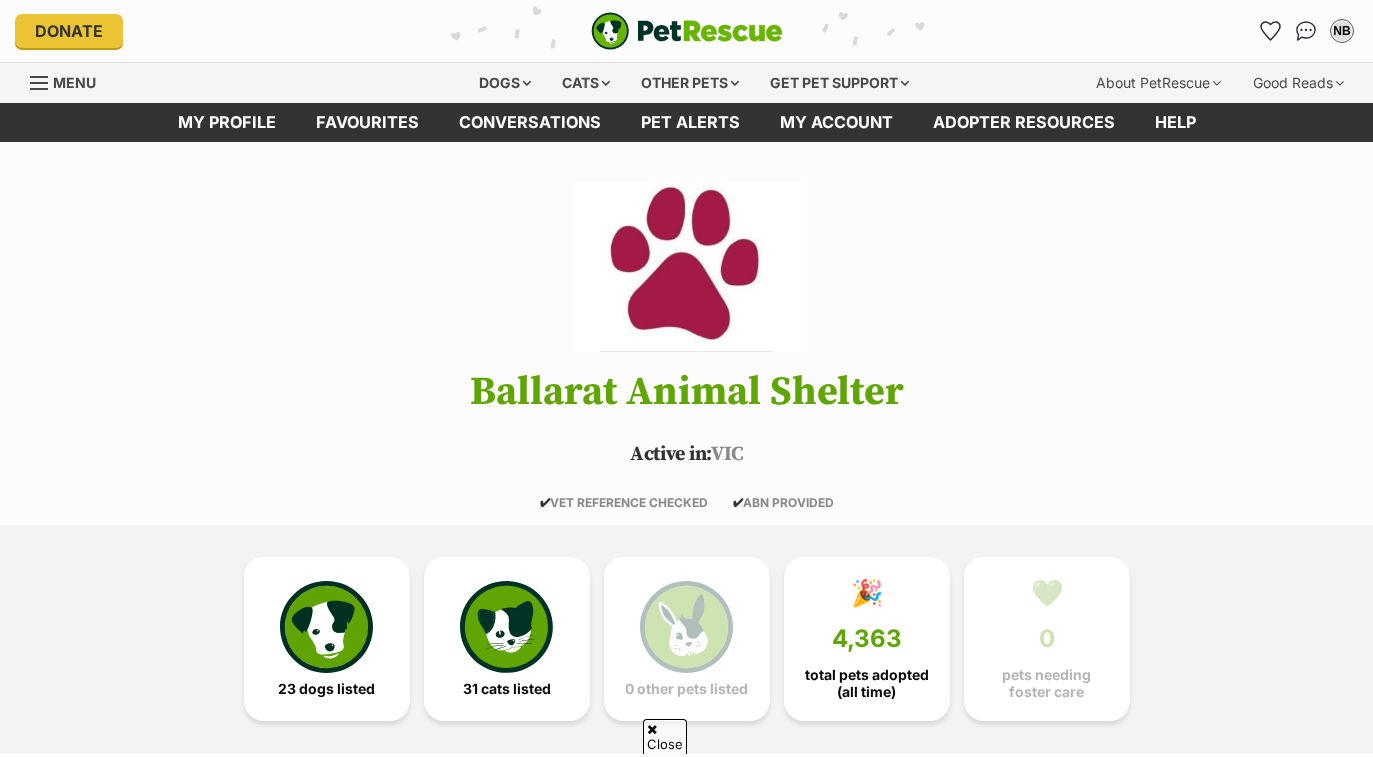 scroll, scrollTop: 993, scrollLeft: 0, axis: vertical 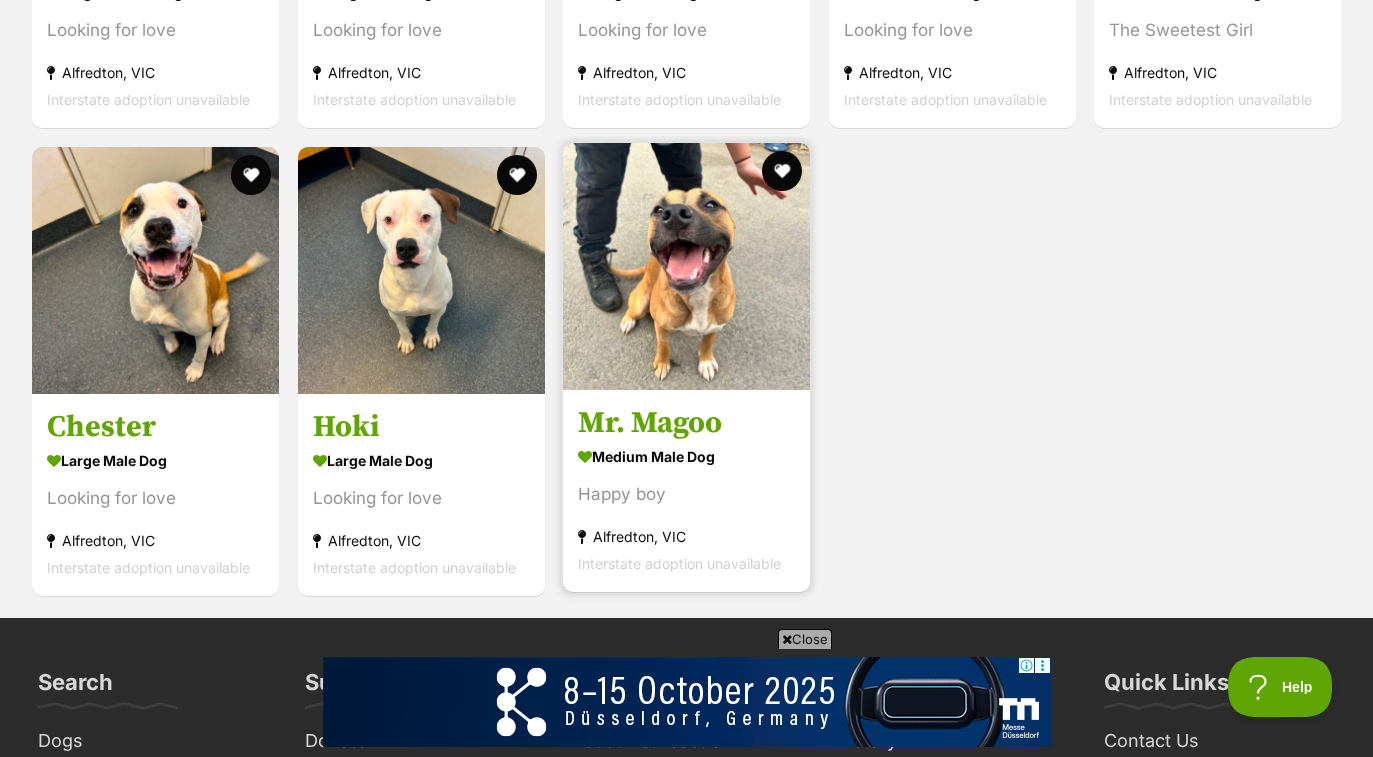 click at bounding box center [686, 266] 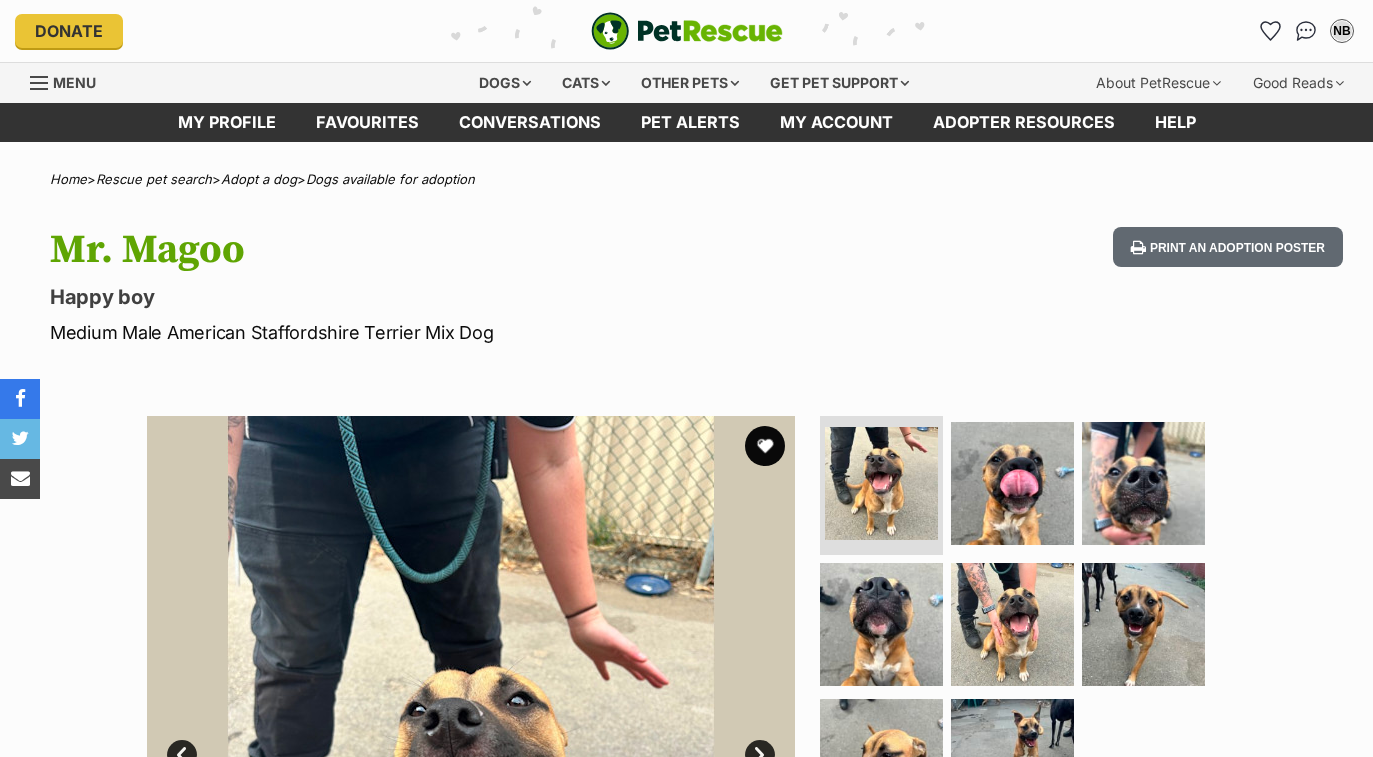 scroll, scrollTop: 0, scrollLeft: 0, axis: both 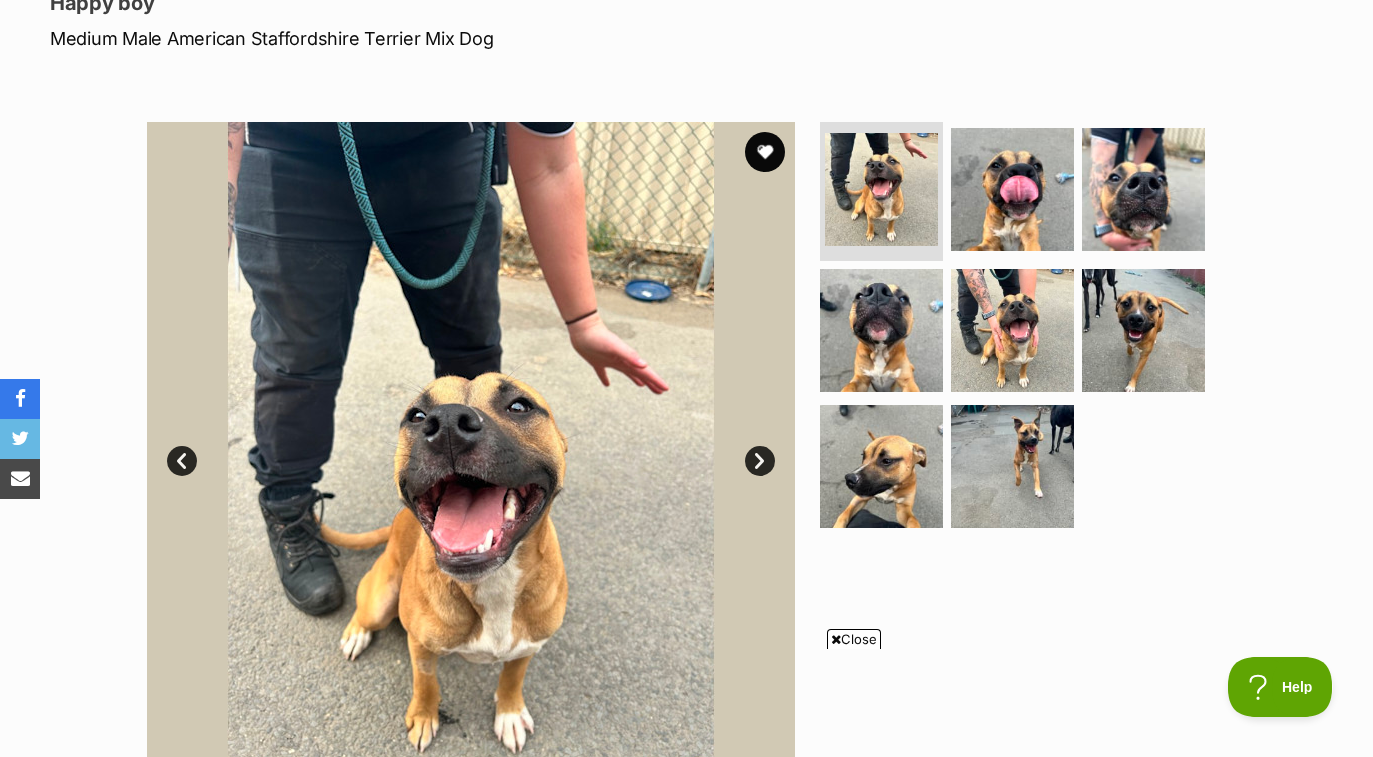 click on "Next" at bounding box center [760, 461] 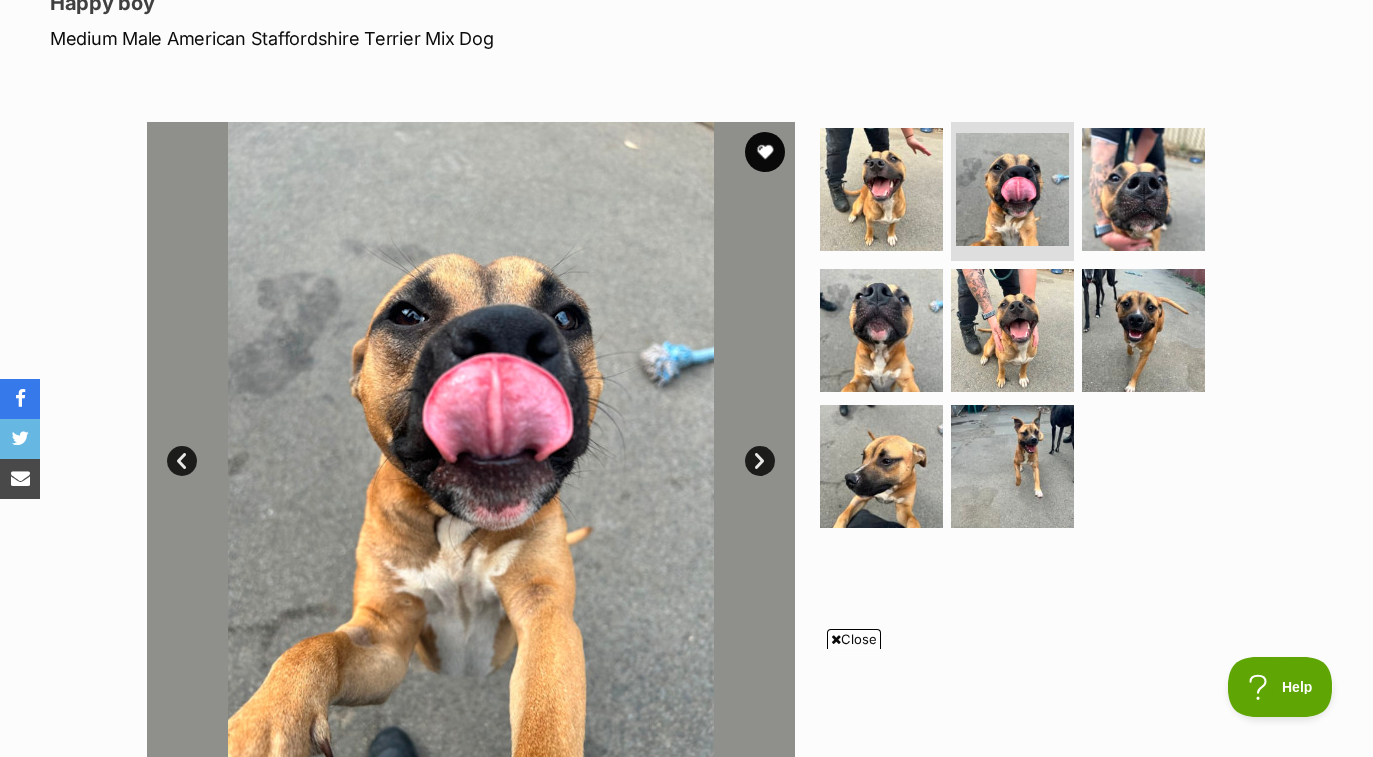 scroll, scrollTop: 0, scrollLeft: 0, axis: both 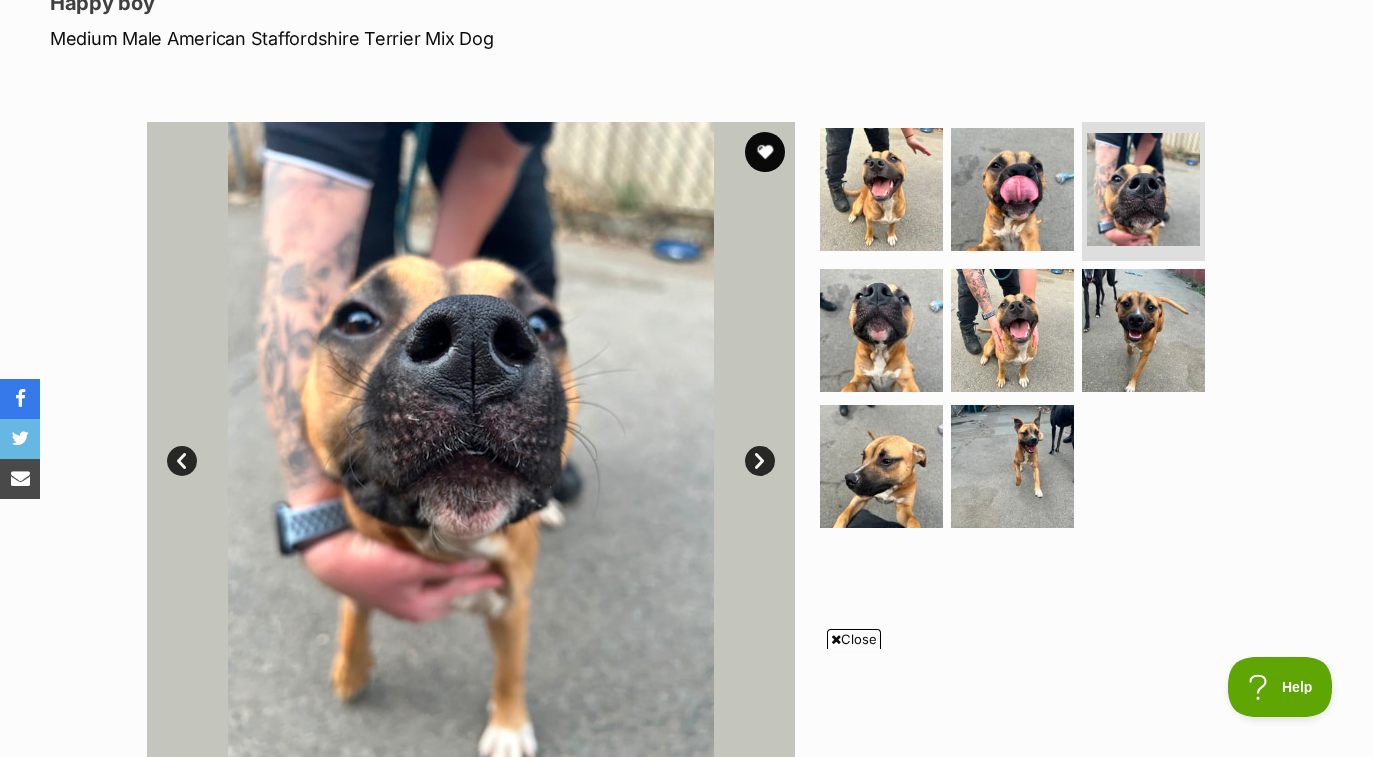 click on "Next" at bounding box center (760, 461) 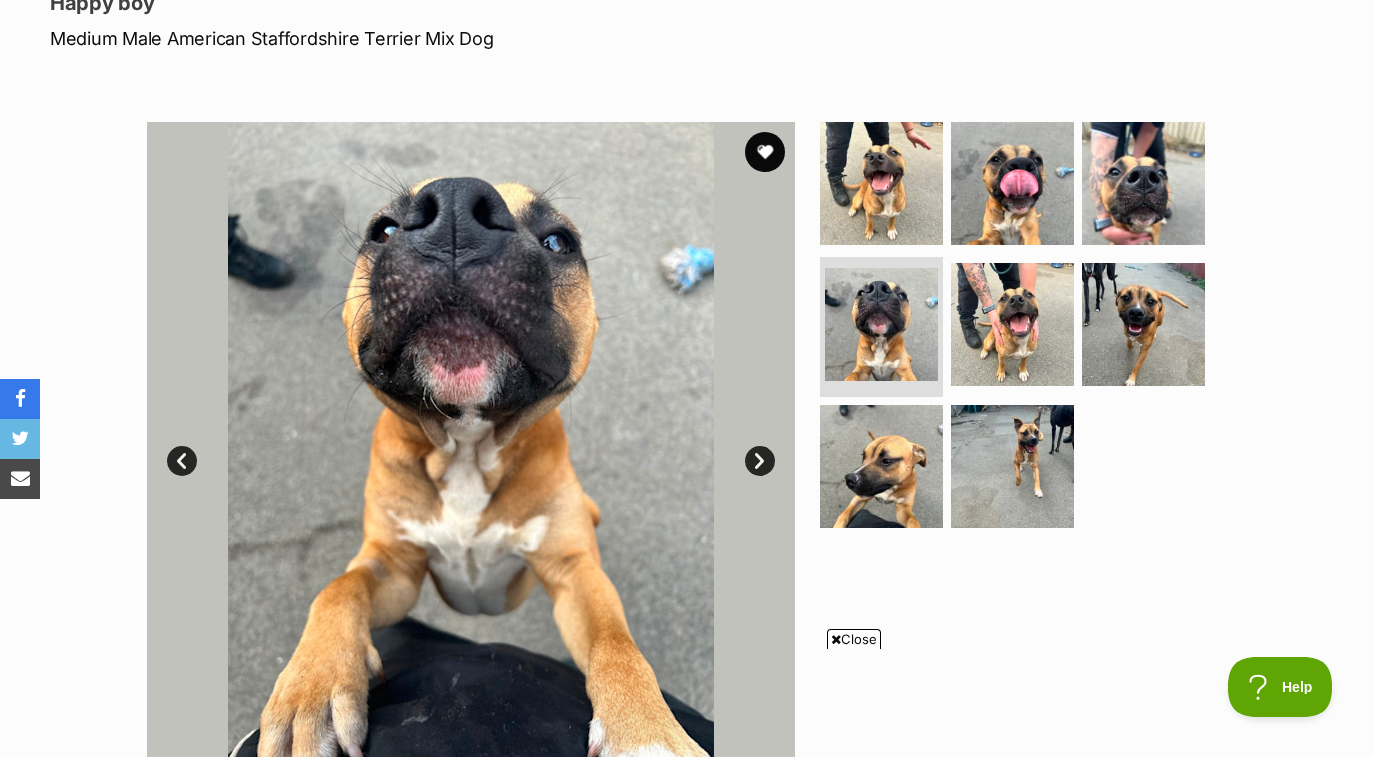click on "Next" at bounding box center [760, 461] 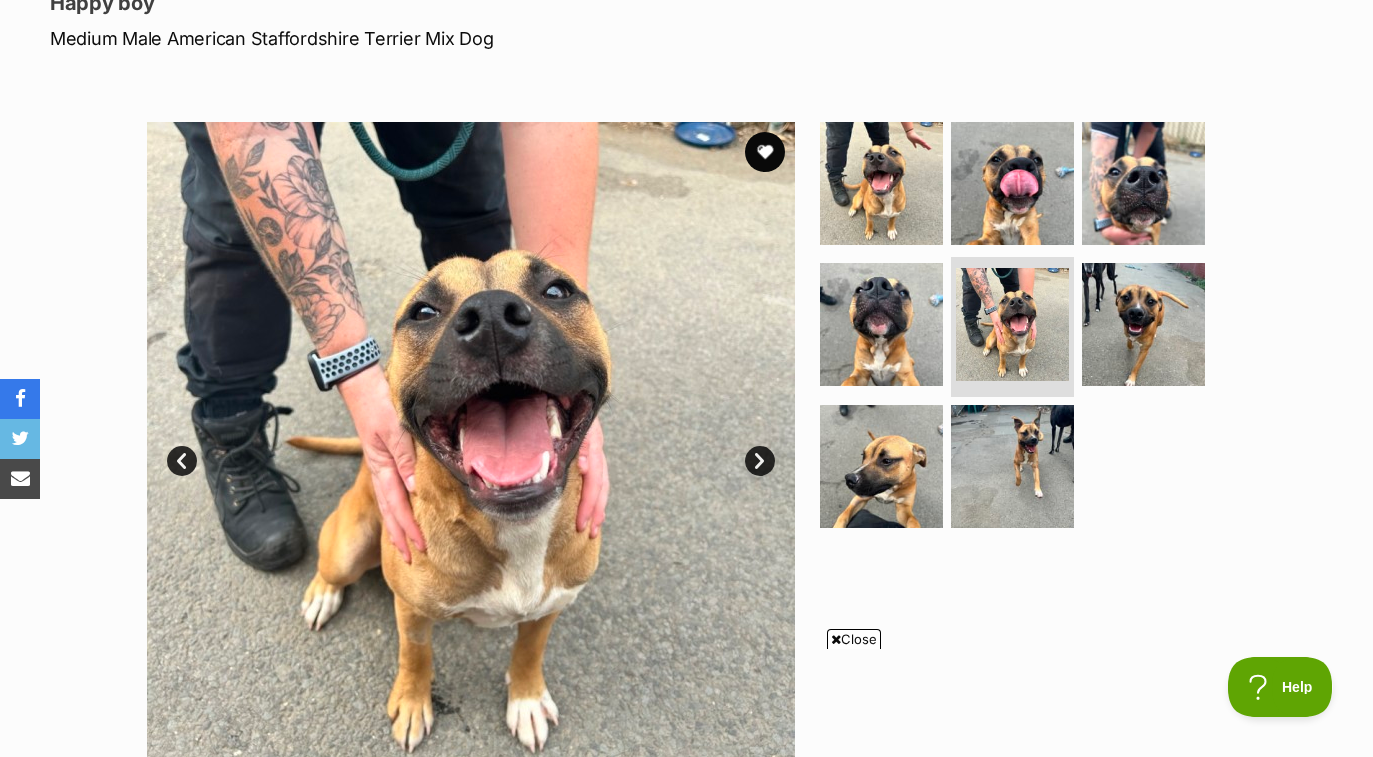 click on "Next" at bounding box center (760, 461) 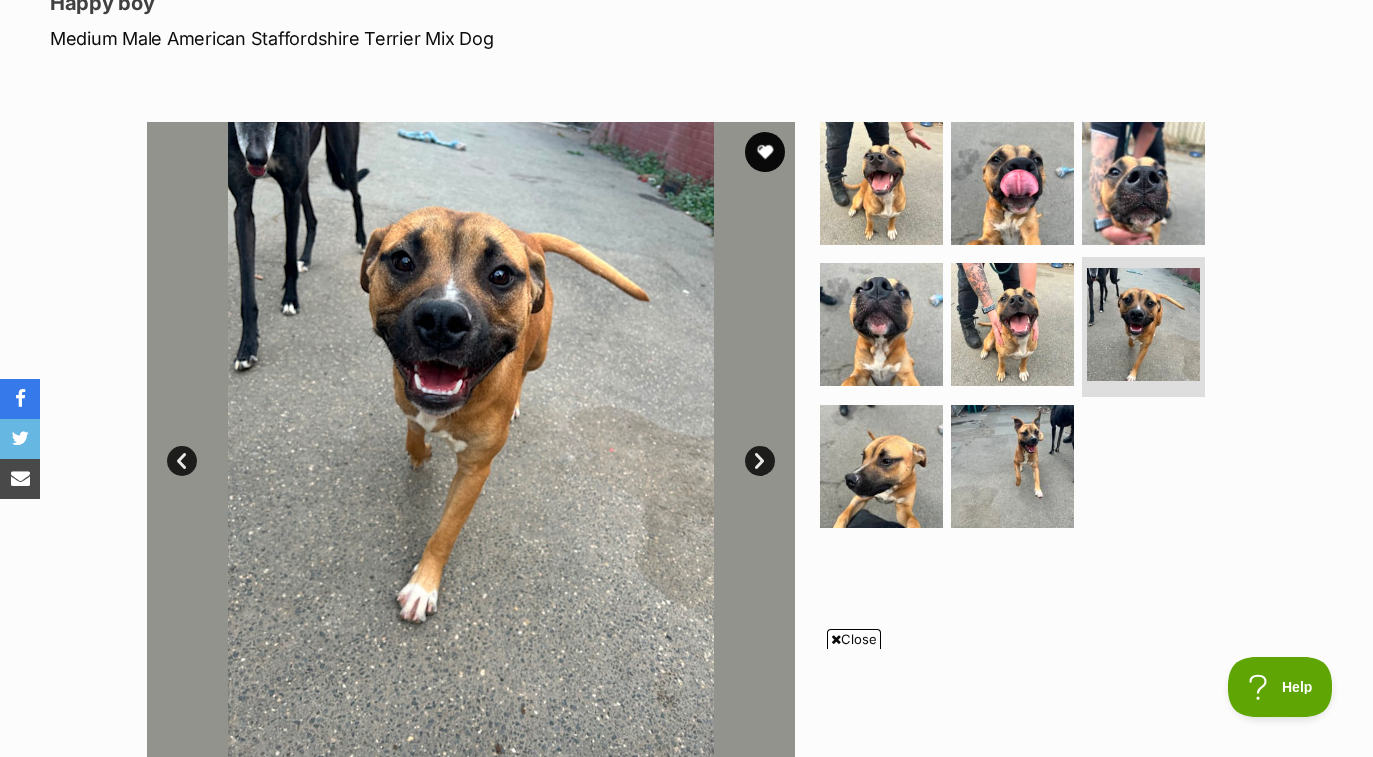 click on "Next" at bounding box center [760, 461] 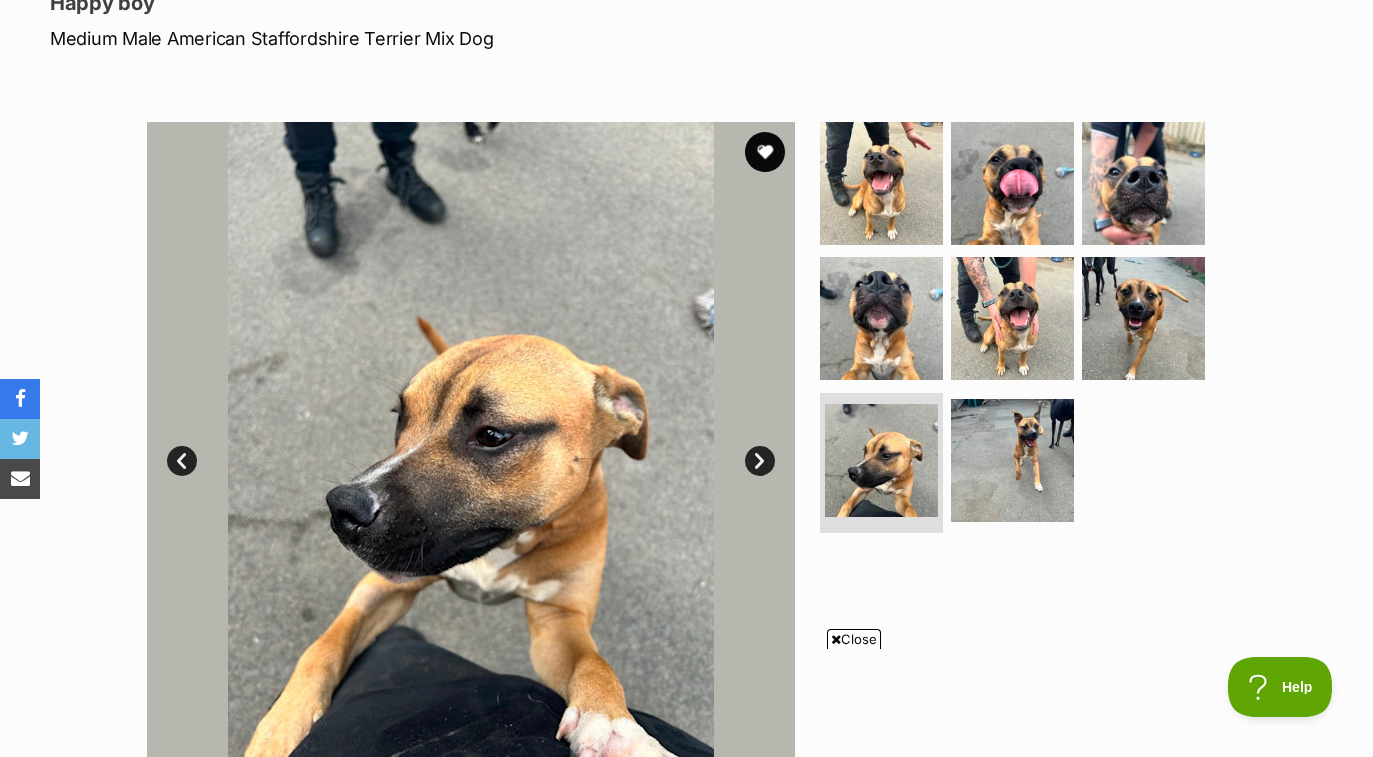 click on "Next" at bounding box center (760, 461) 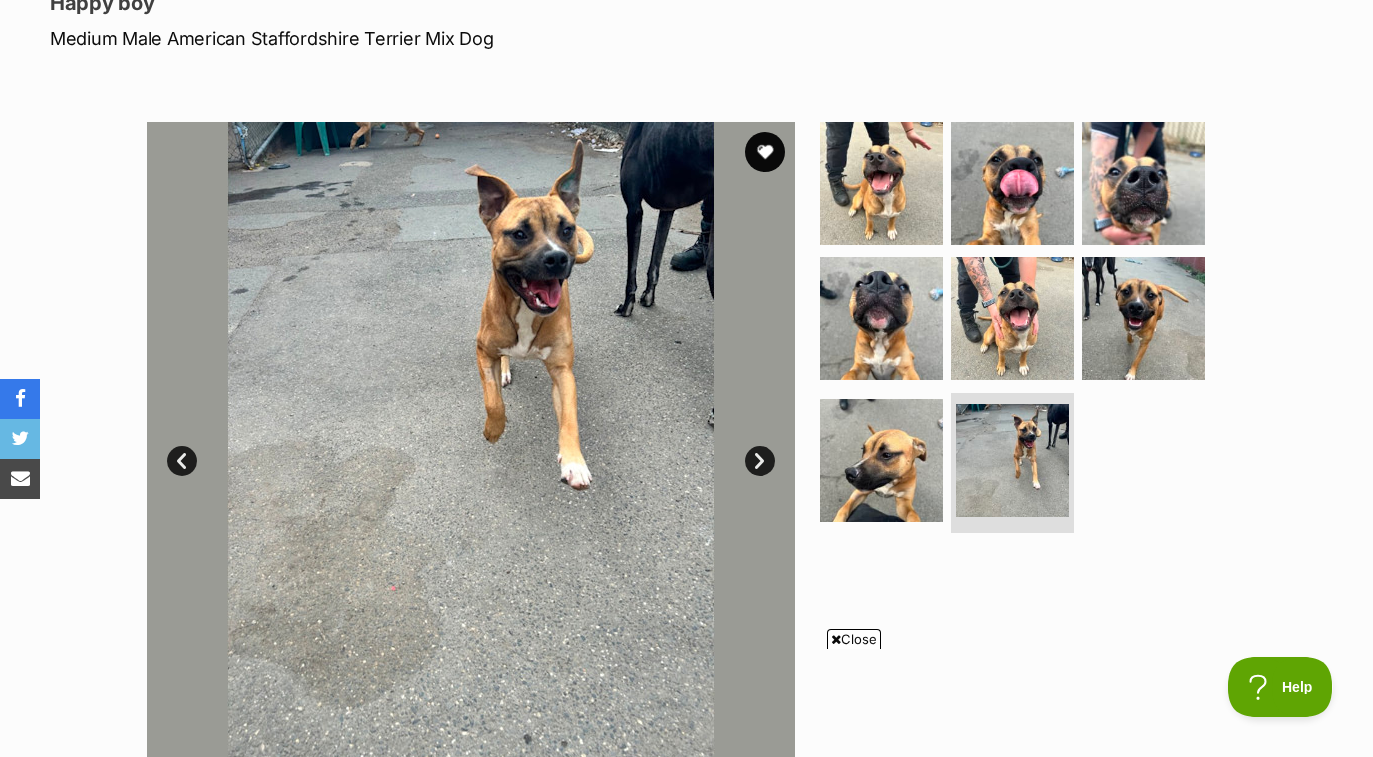 click on "Next" at bounding box center (760, 461) 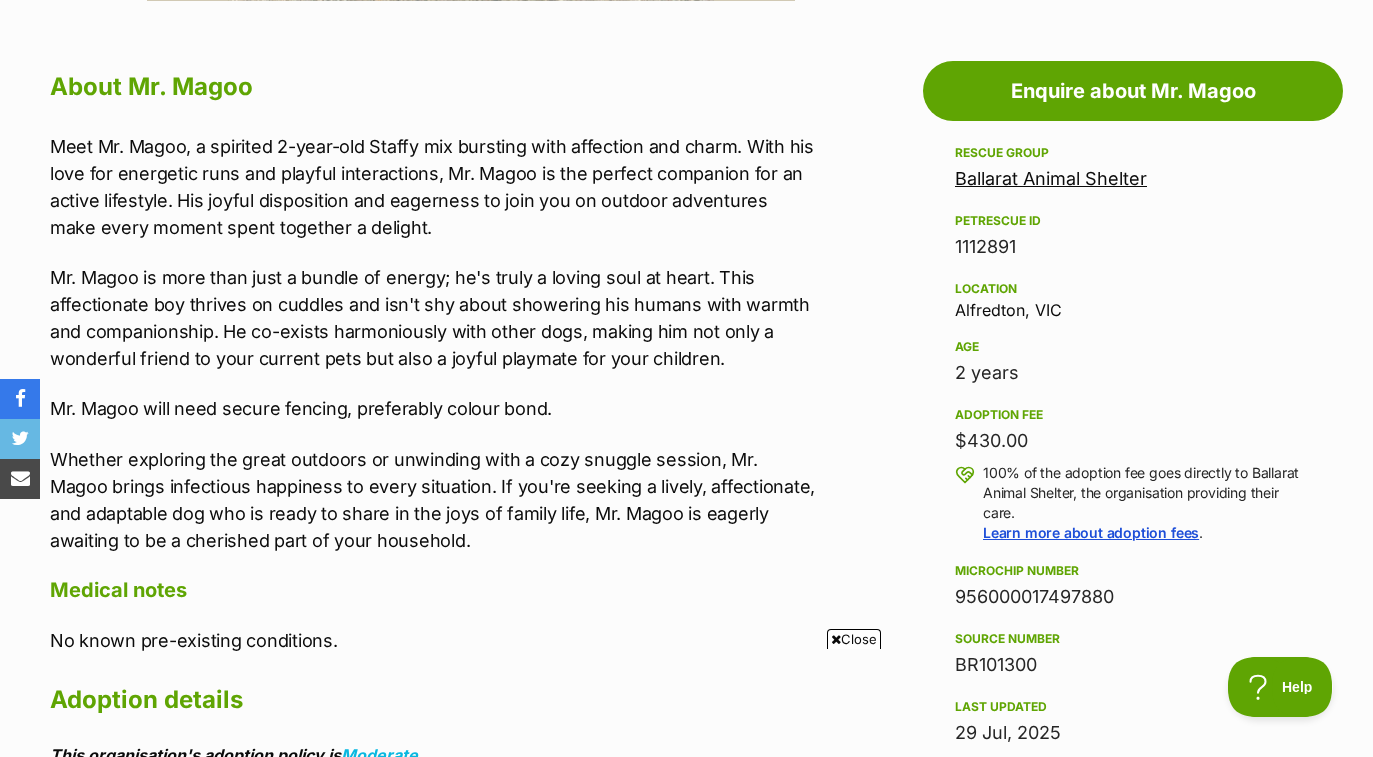 scroll, scrollTop: 1065, scrollLeft: 0, axis: vertical 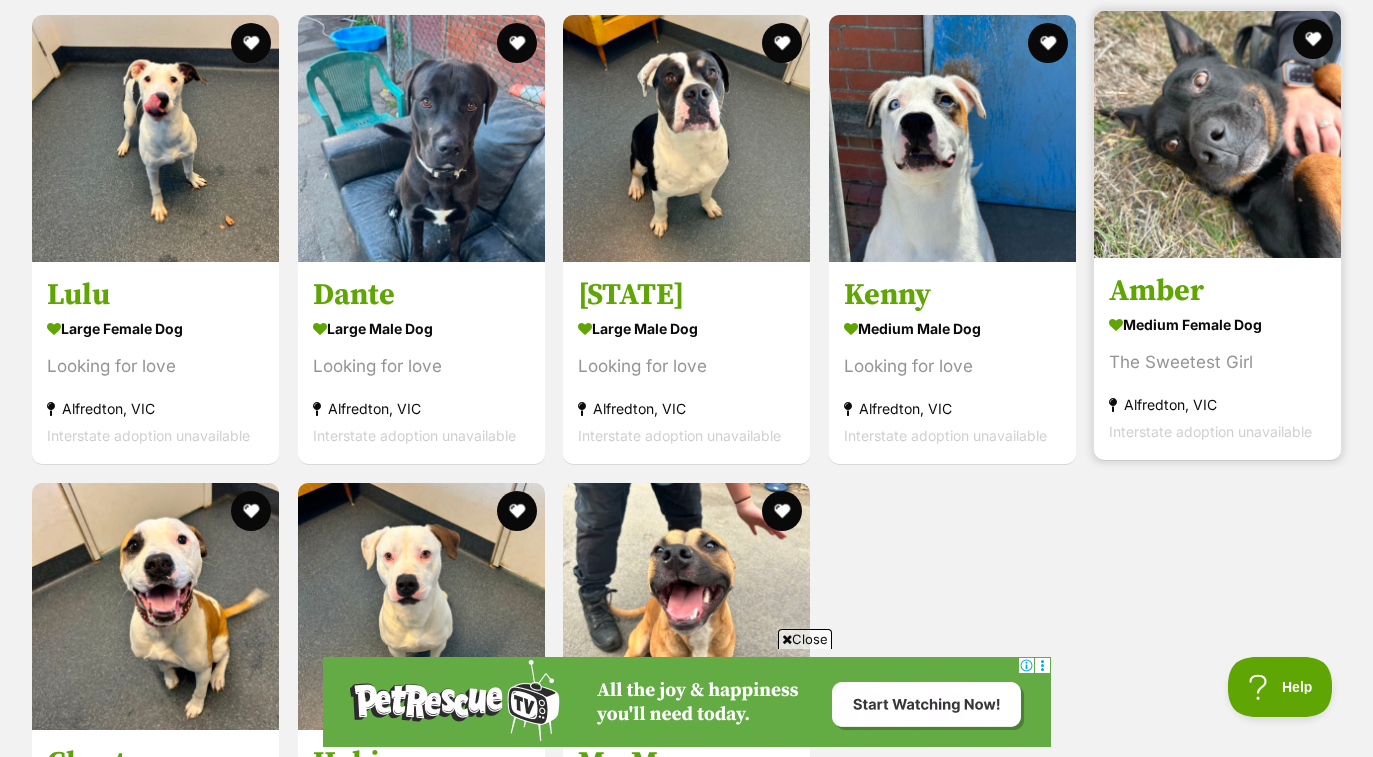 click at bounding box center (1217, 134) 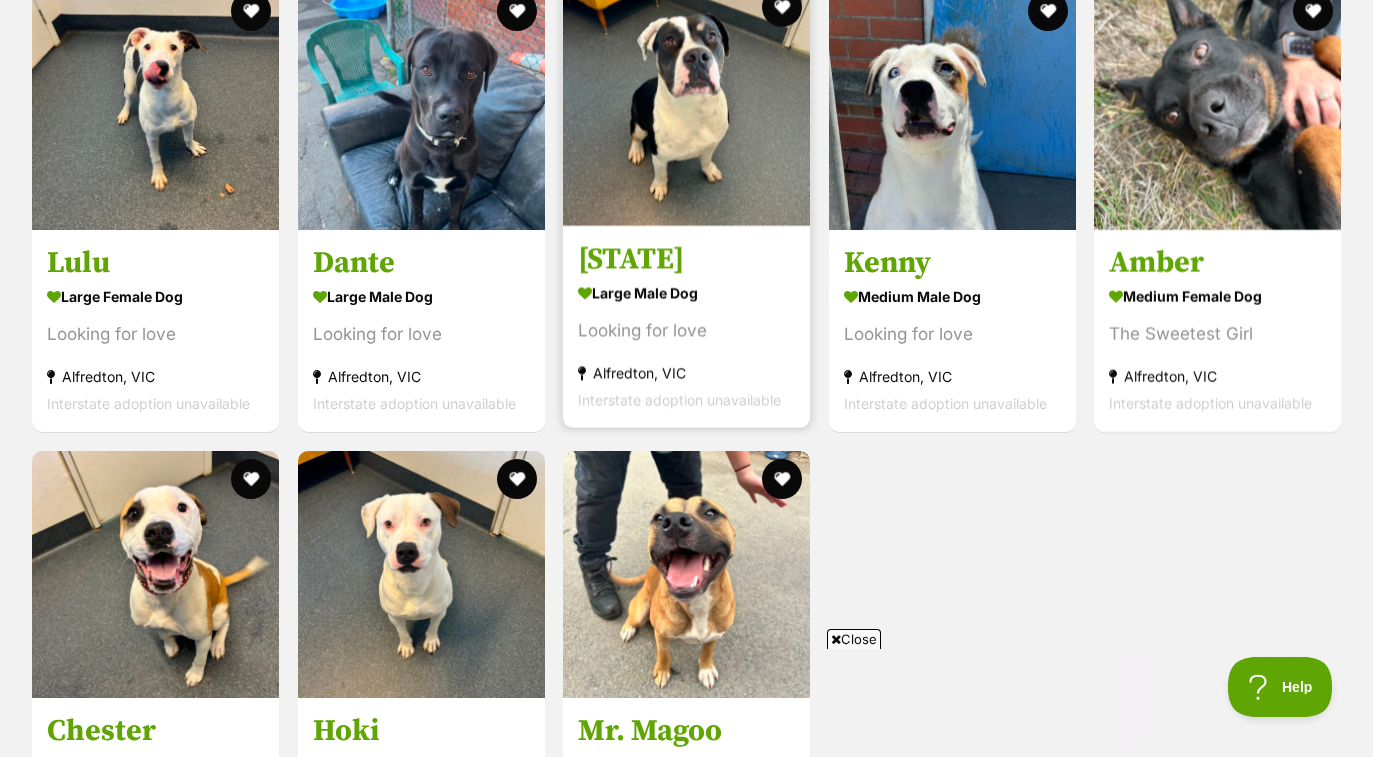scroll, scrollTop: 3292, scrollLeft: 0, axis: vertical 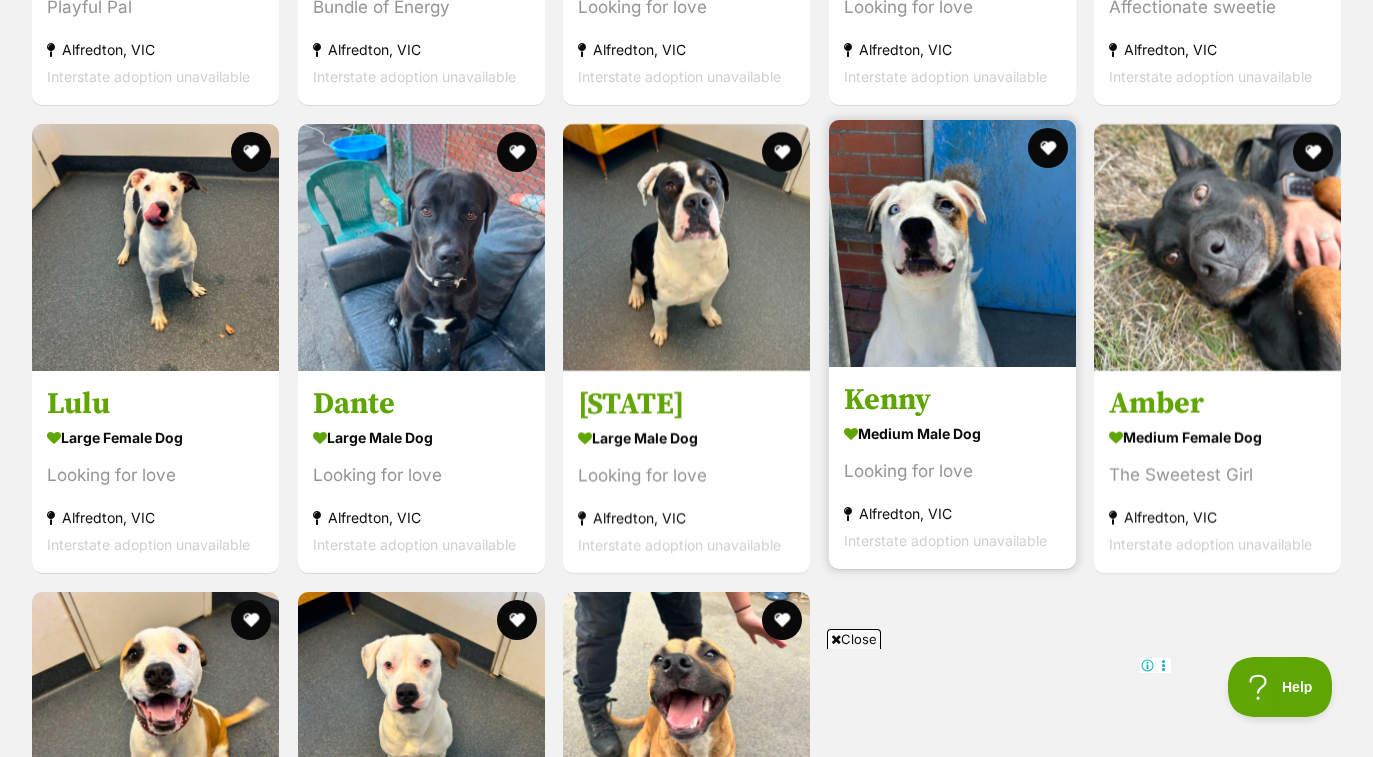 click at bounding box center [952, 243] 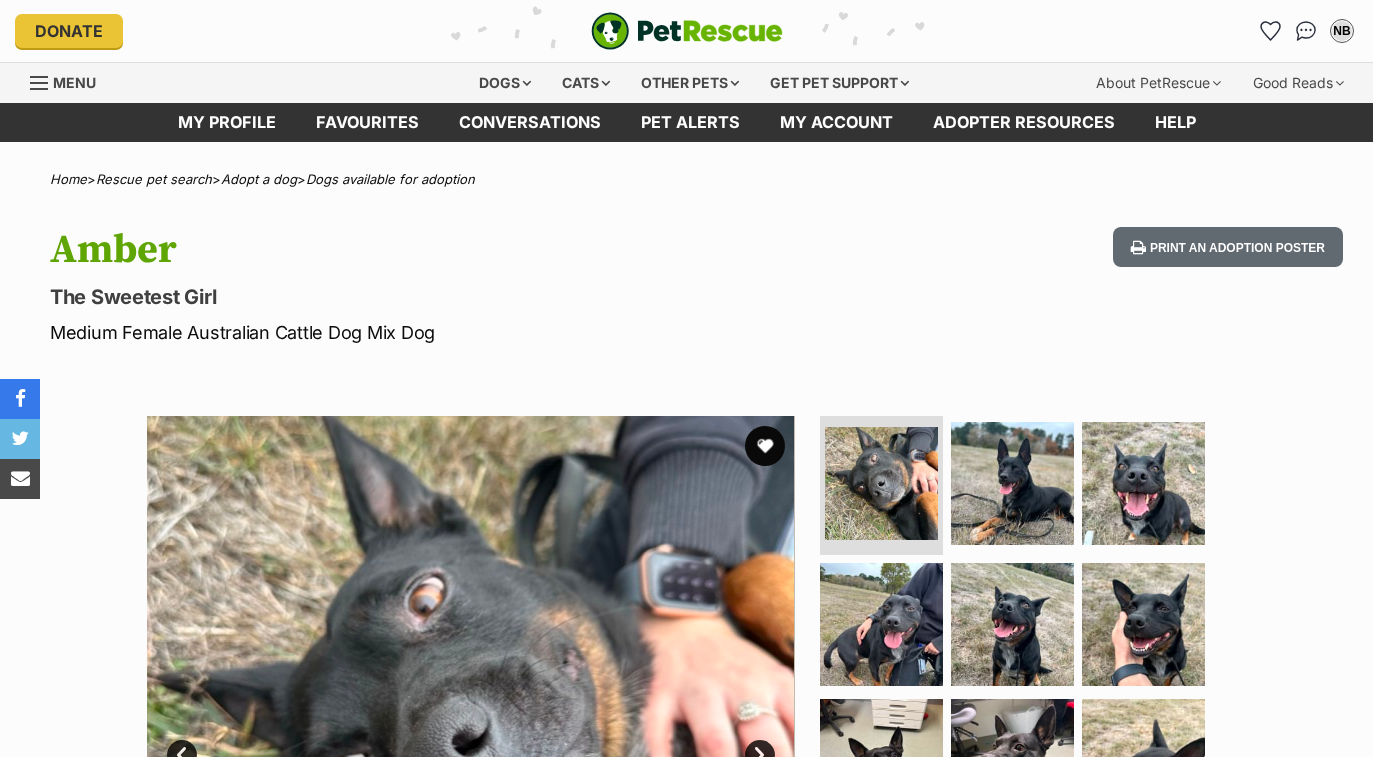 scroll, scrollTop: 0, scrollLeft: 0, axis: both 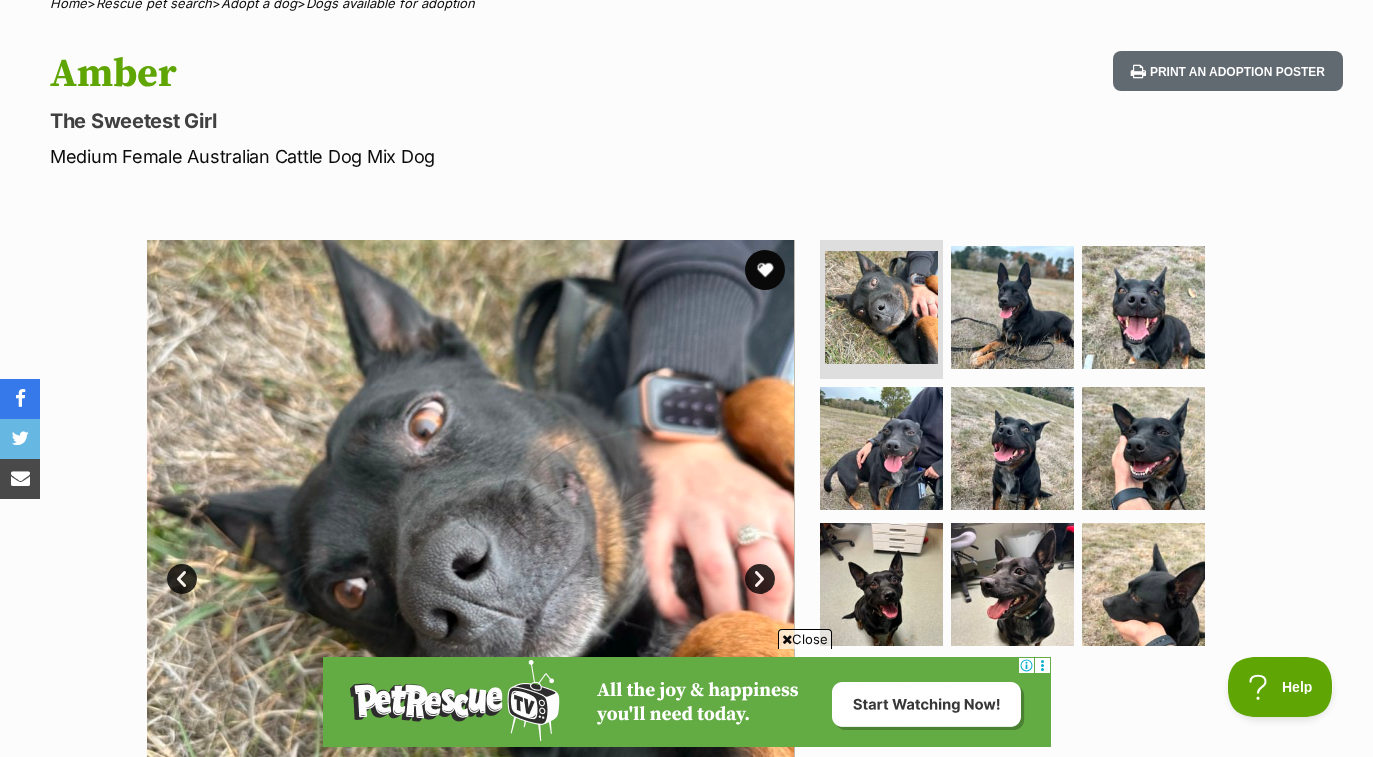 click on "Next" at bounding box center (760, 579) 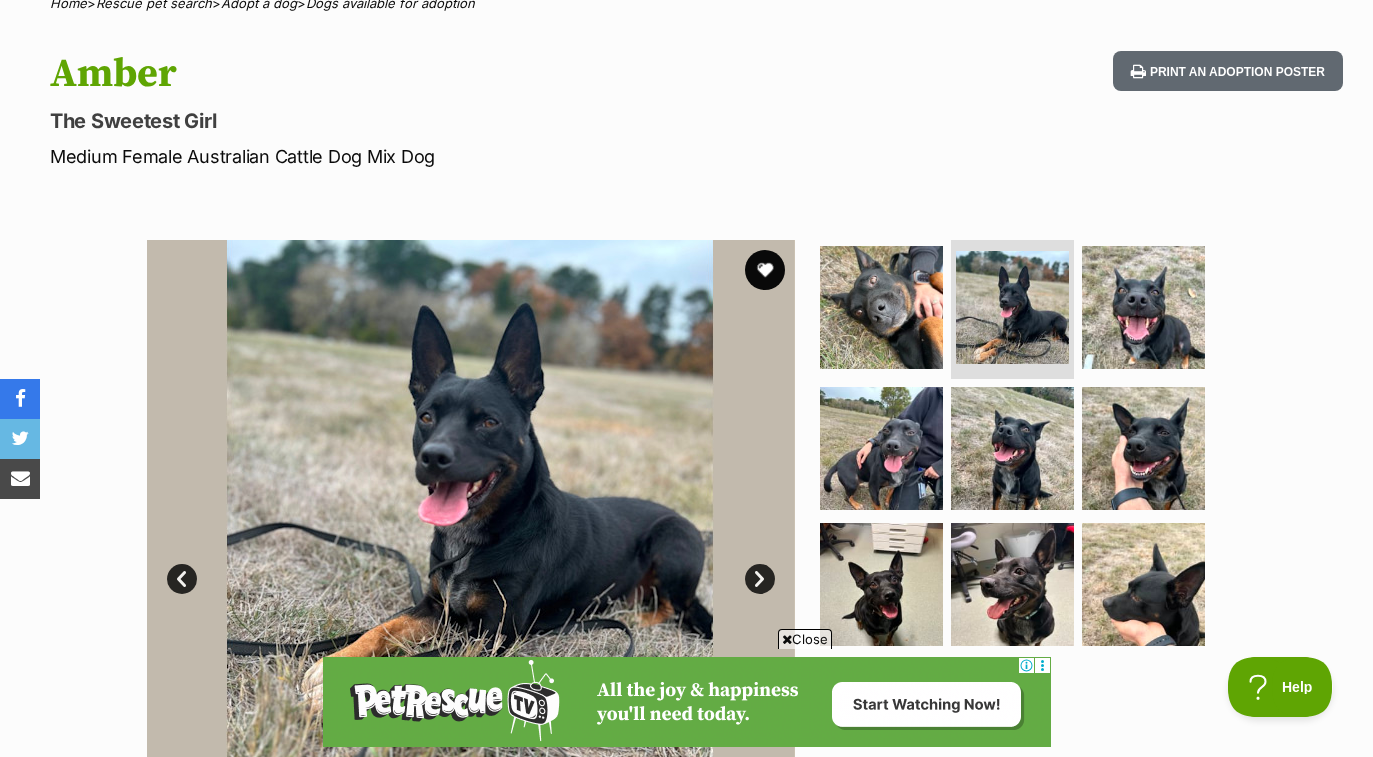 scroll, scrollTop: 0, scrollLeft: 0, axis: both 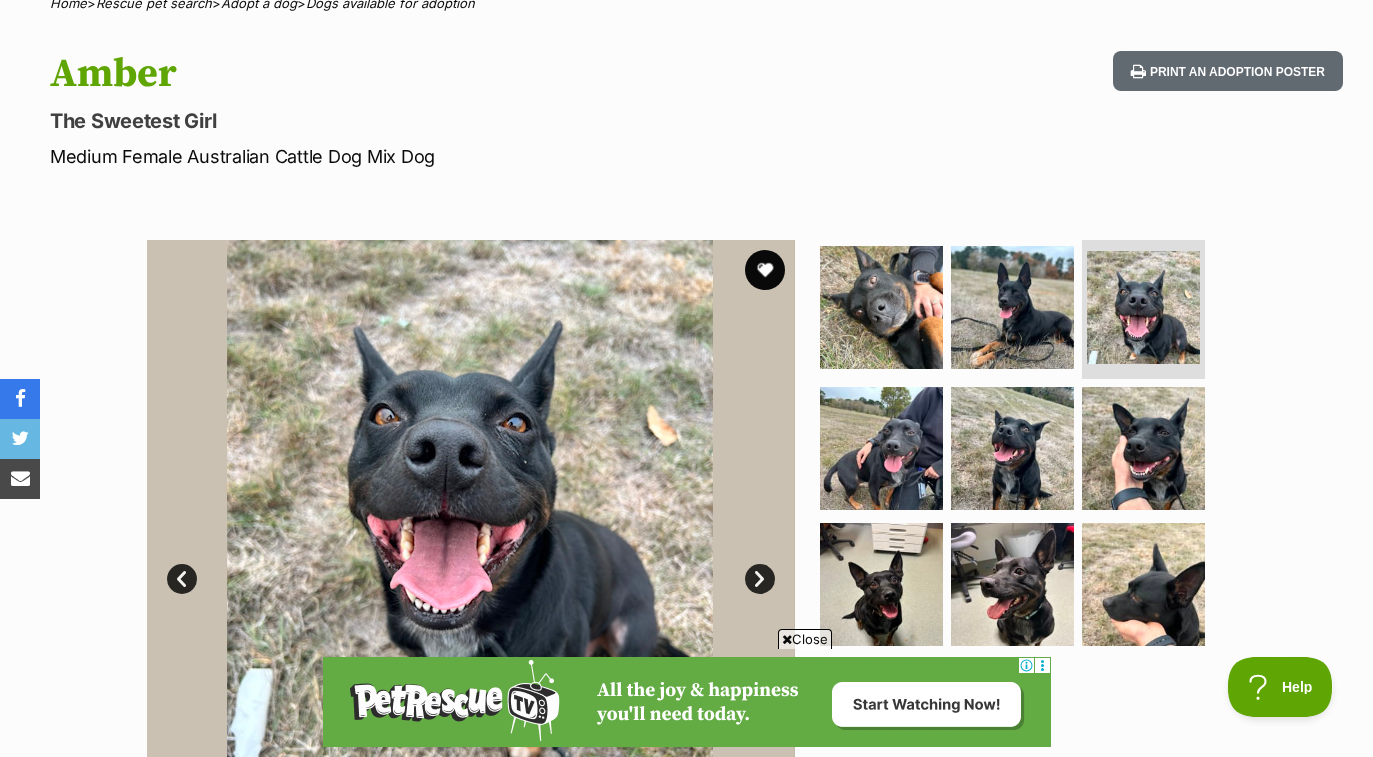 click on "Next" at bounding box center (760, 579) 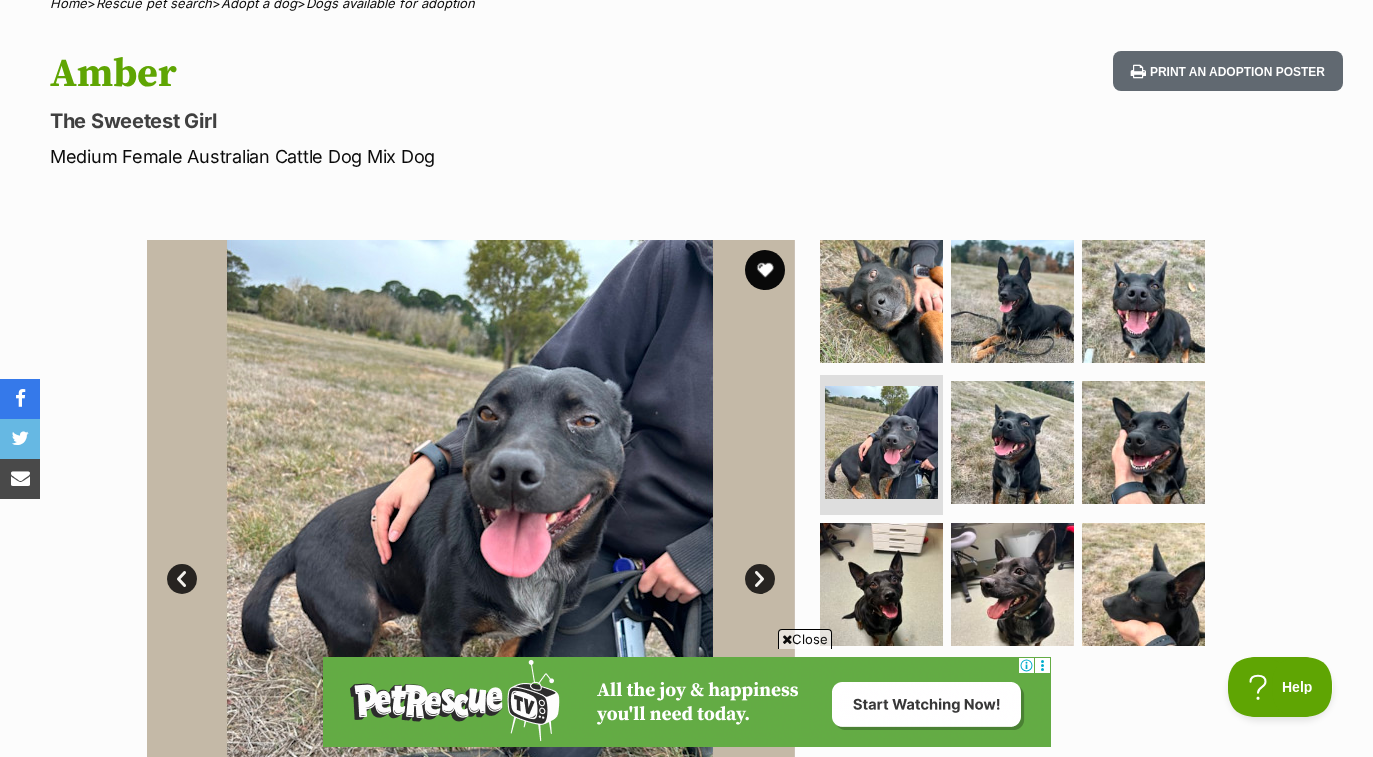 click on "Next" at bounding box center [760, 579] 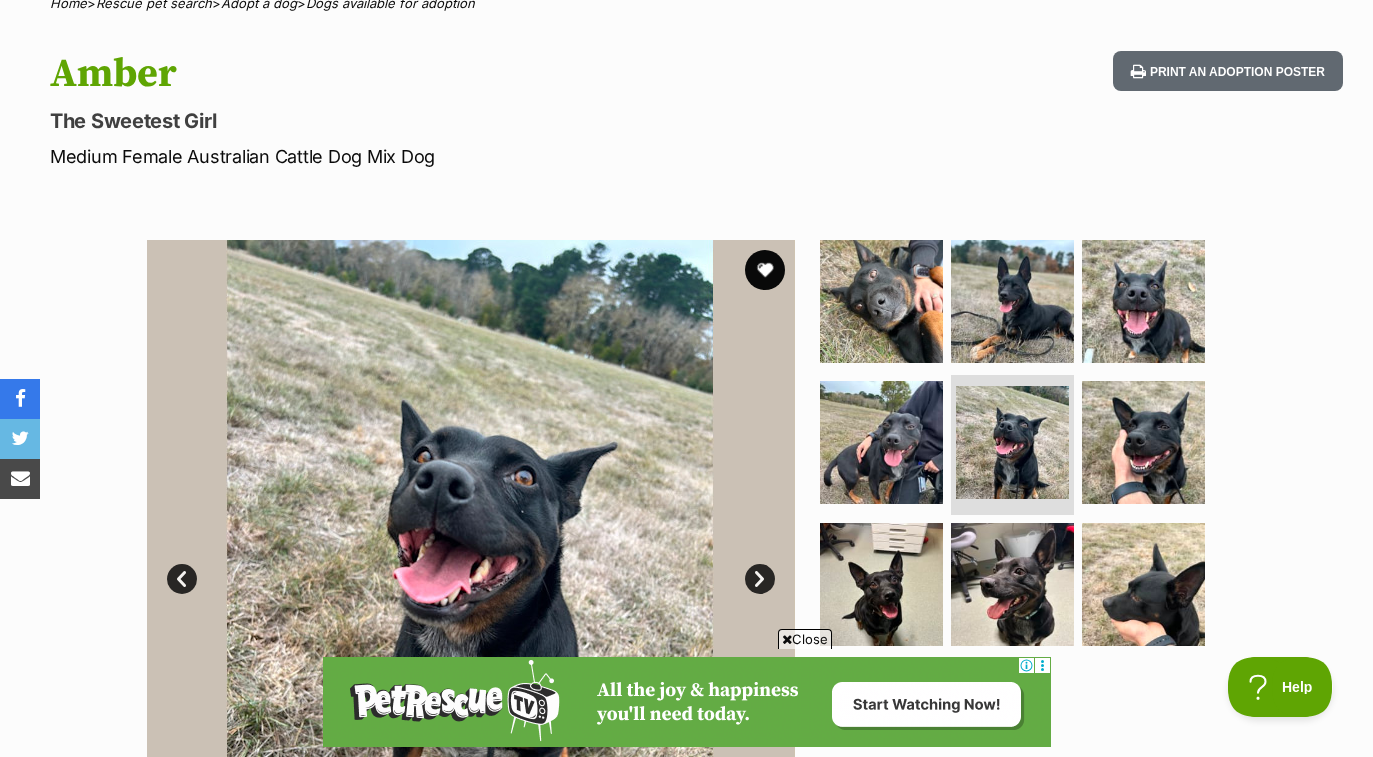 click on "Next" at bounding box center (760, 579) 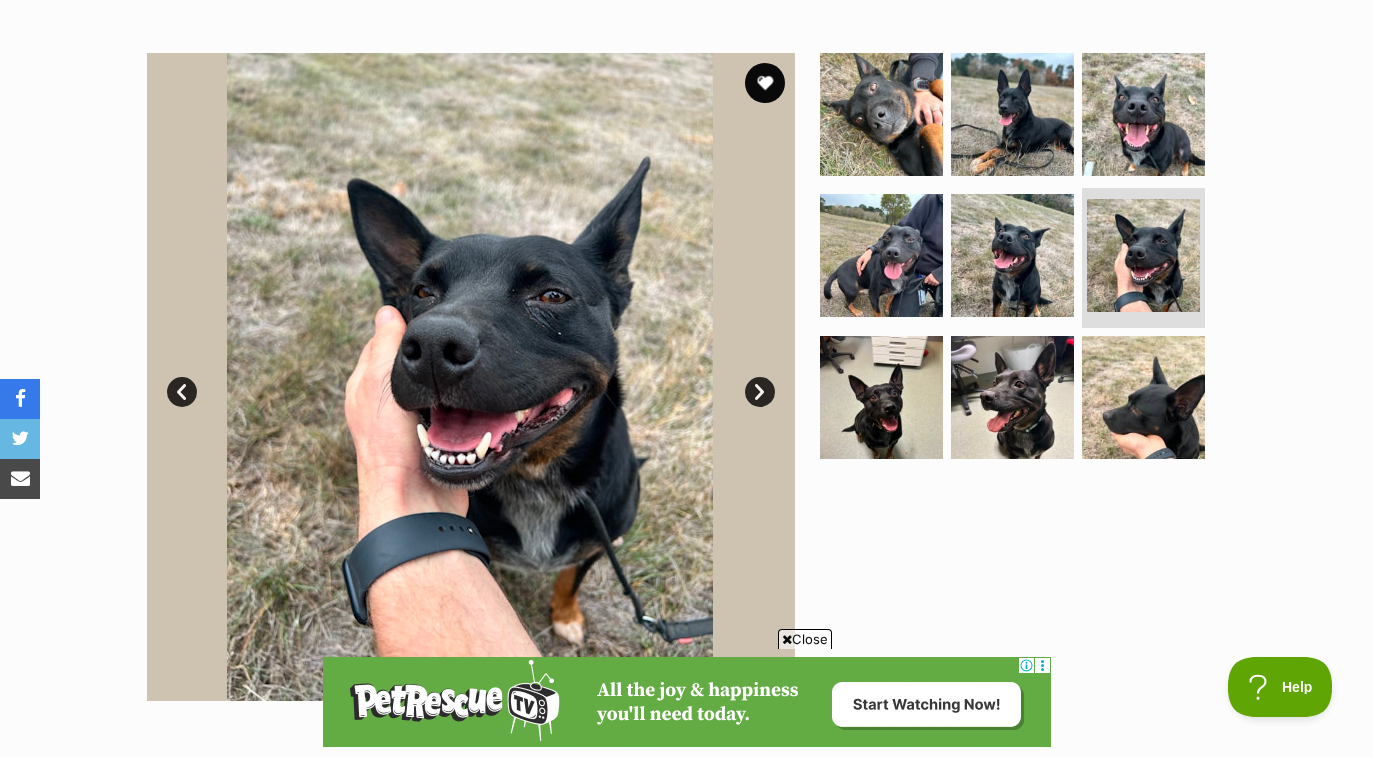 scroll, scrollTop: 365, scrollLeft: 0, axis: vertical 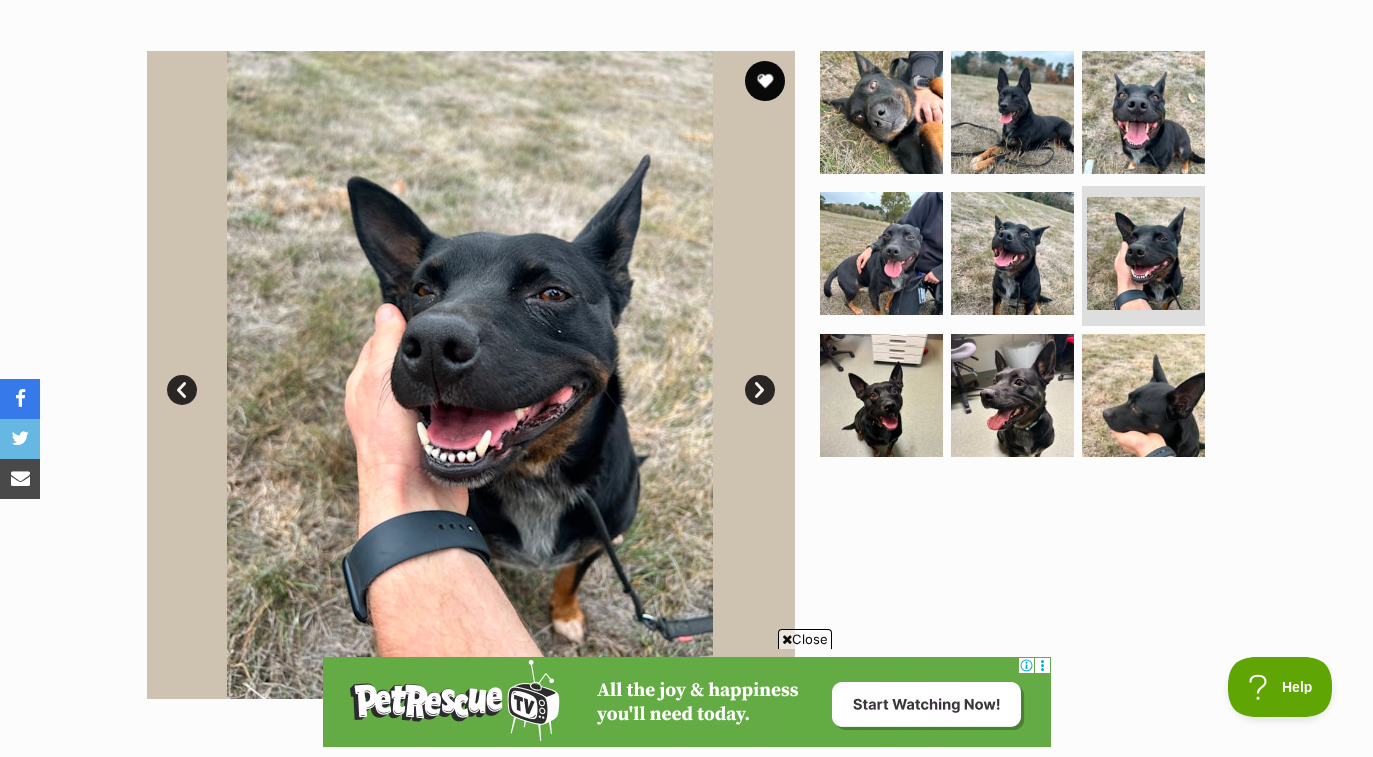 click on "Next" at bounding box center [760, 390] 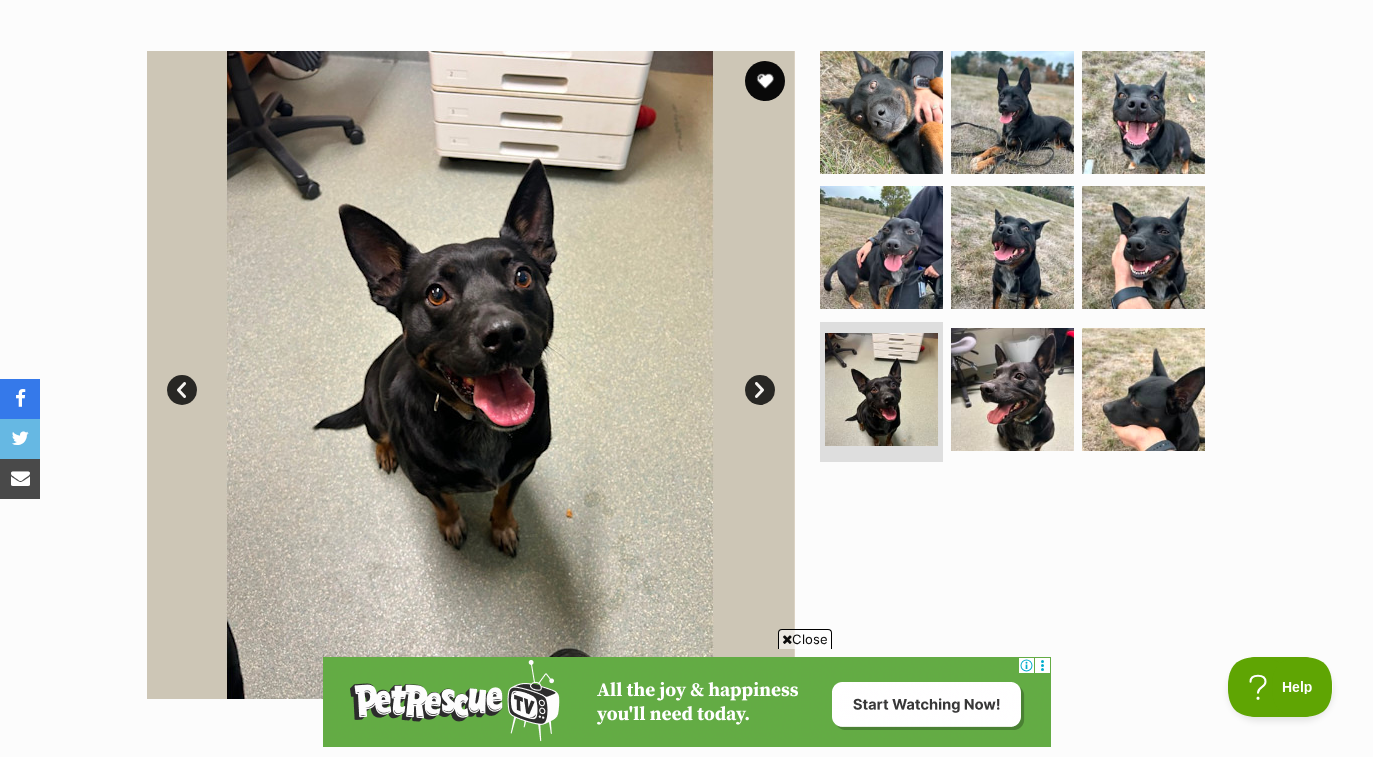 click on "Next" at bounding box center [760, 390] 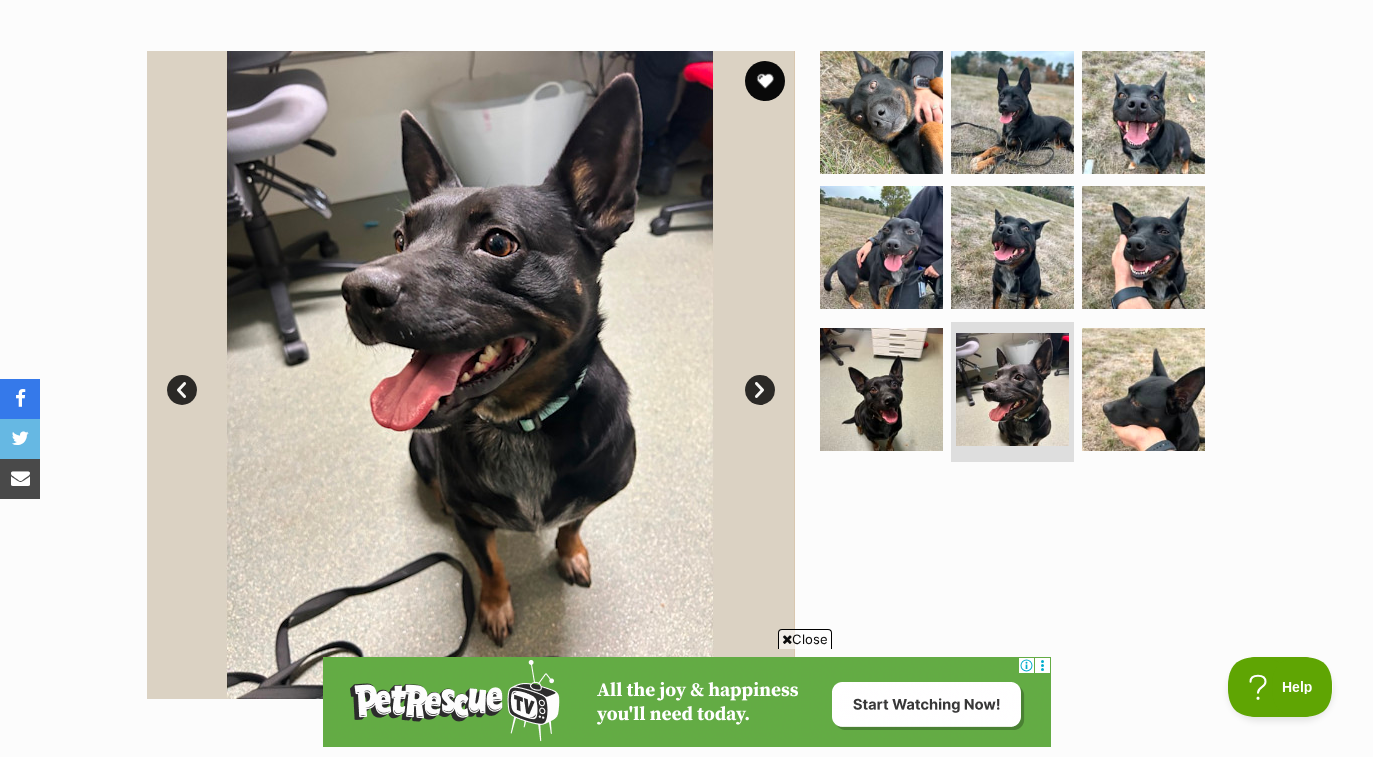 click on "Next" at bounding box center (760, 390) 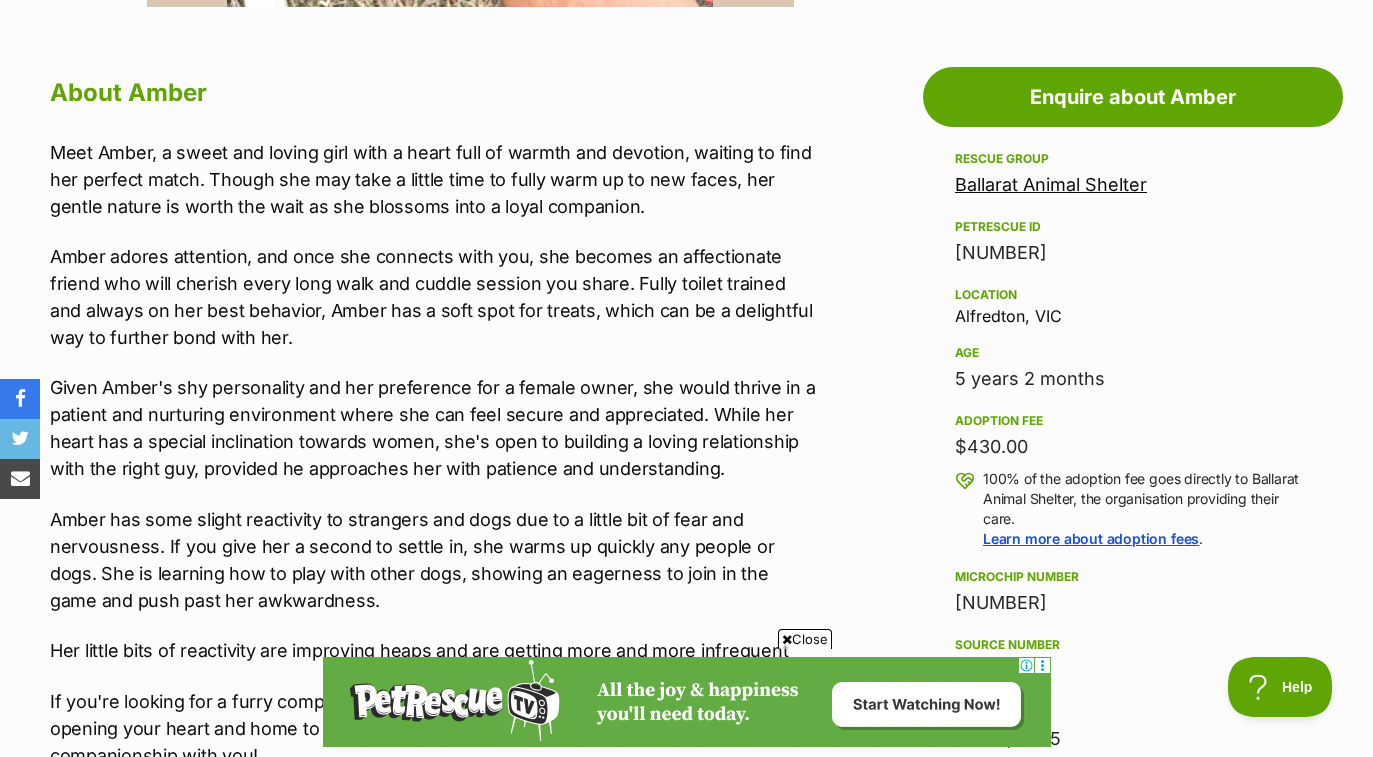 scroll, scrollTop: 1063, scrollLeft: 0, axis: vertical 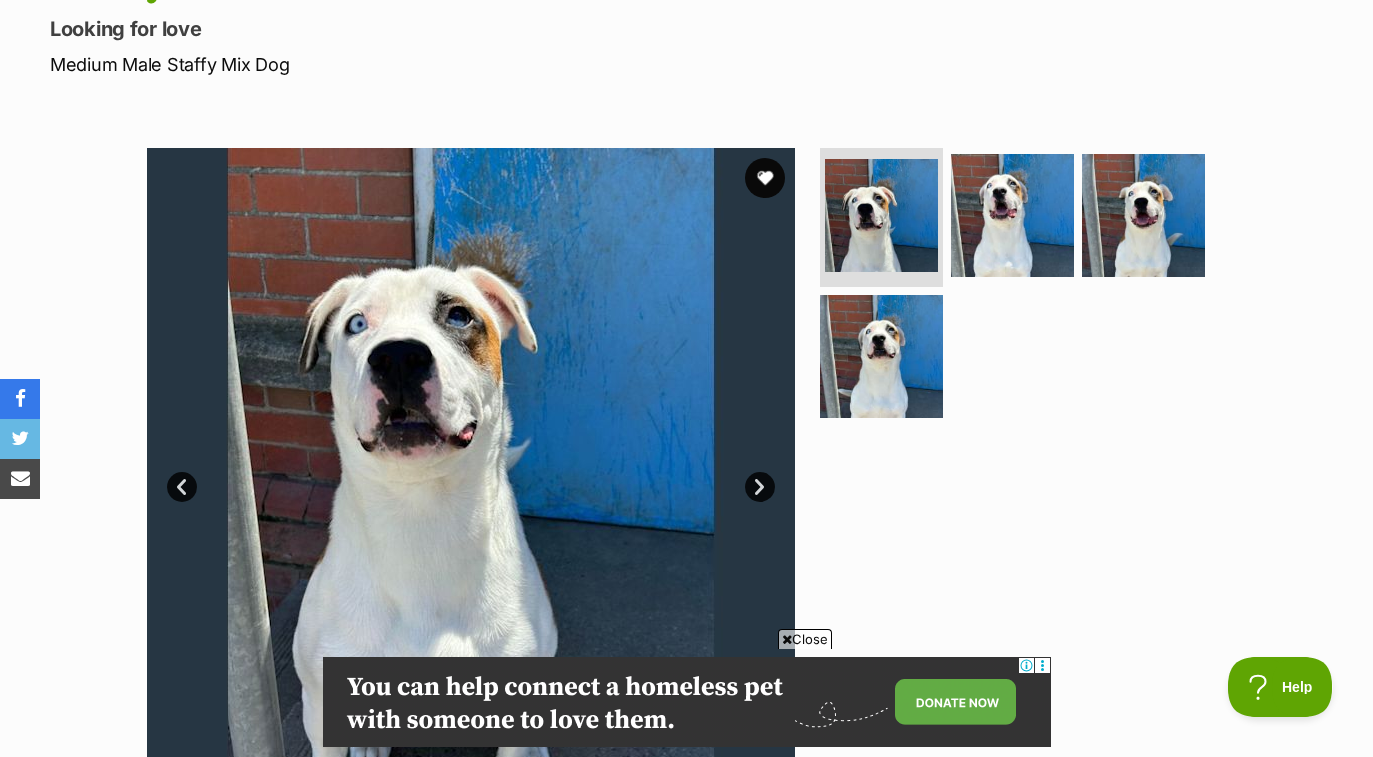 click on "Next" at bounding box center [760, 487] 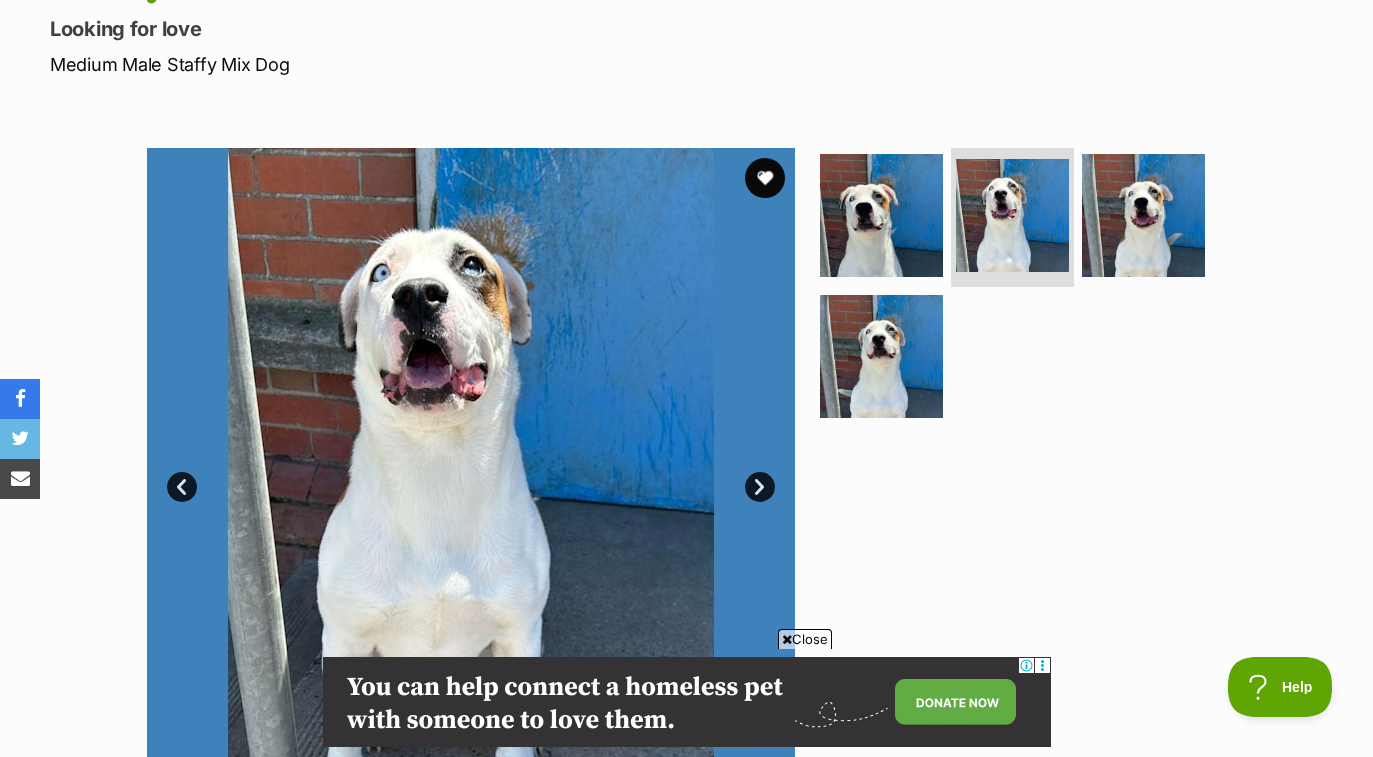 click on "Next" at bounding box center (760, 487) 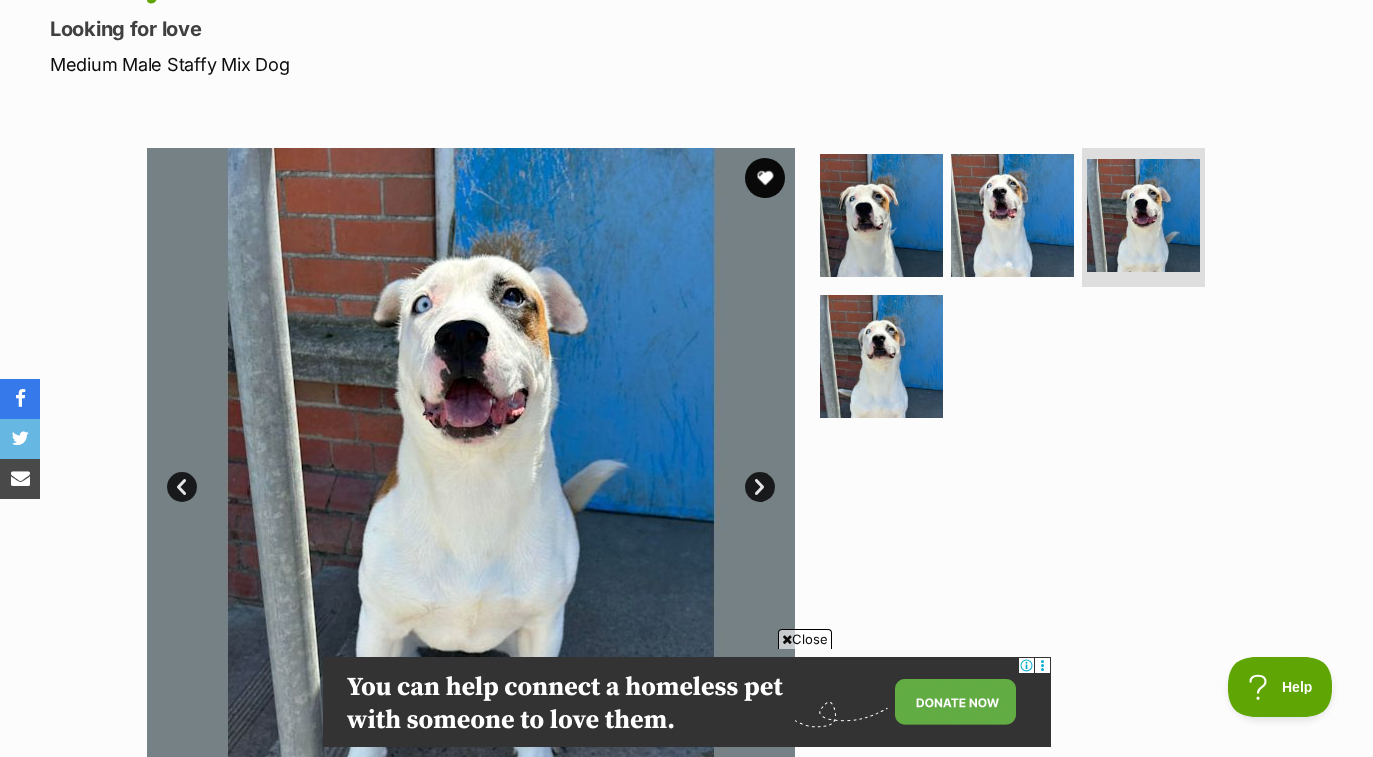 click on "Next" at bounding box center (760, 487) 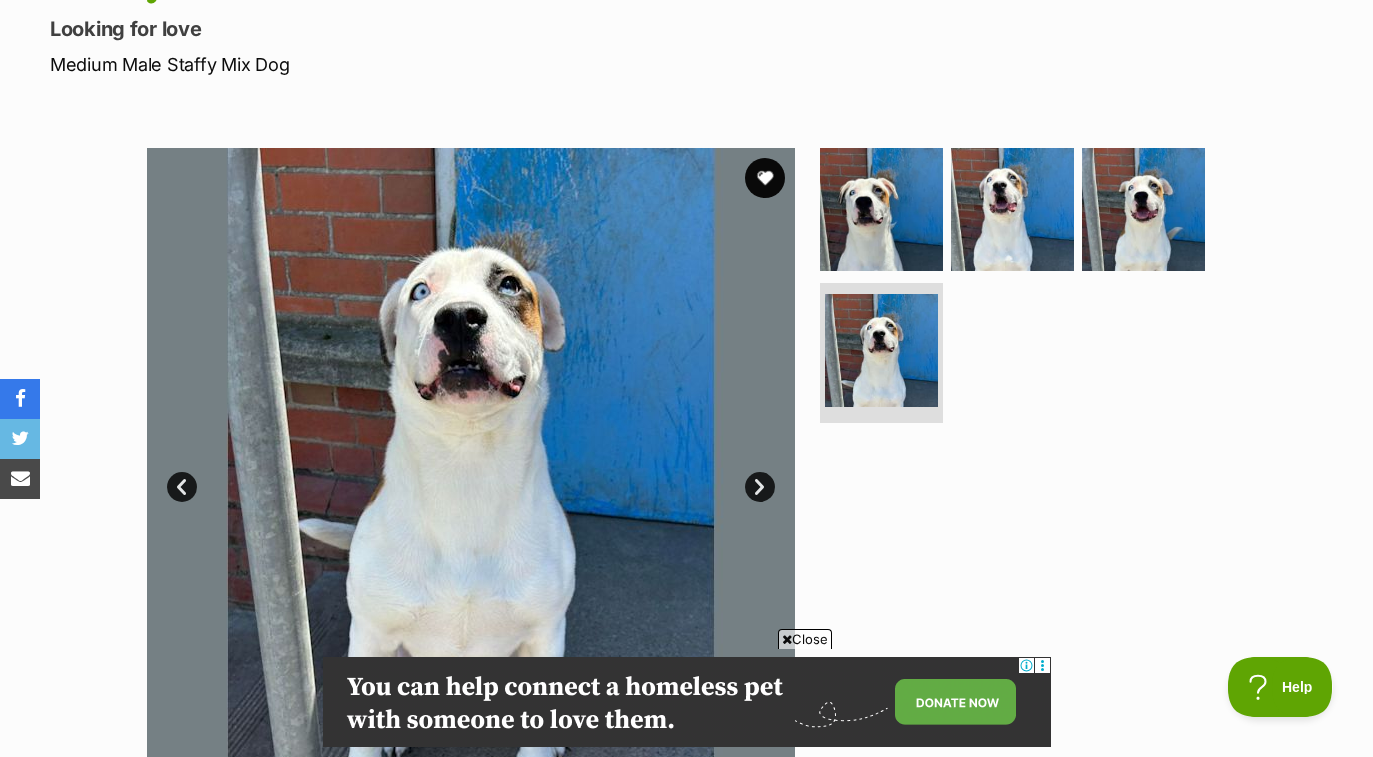 click on "Next" at bounding box center (760, 487) 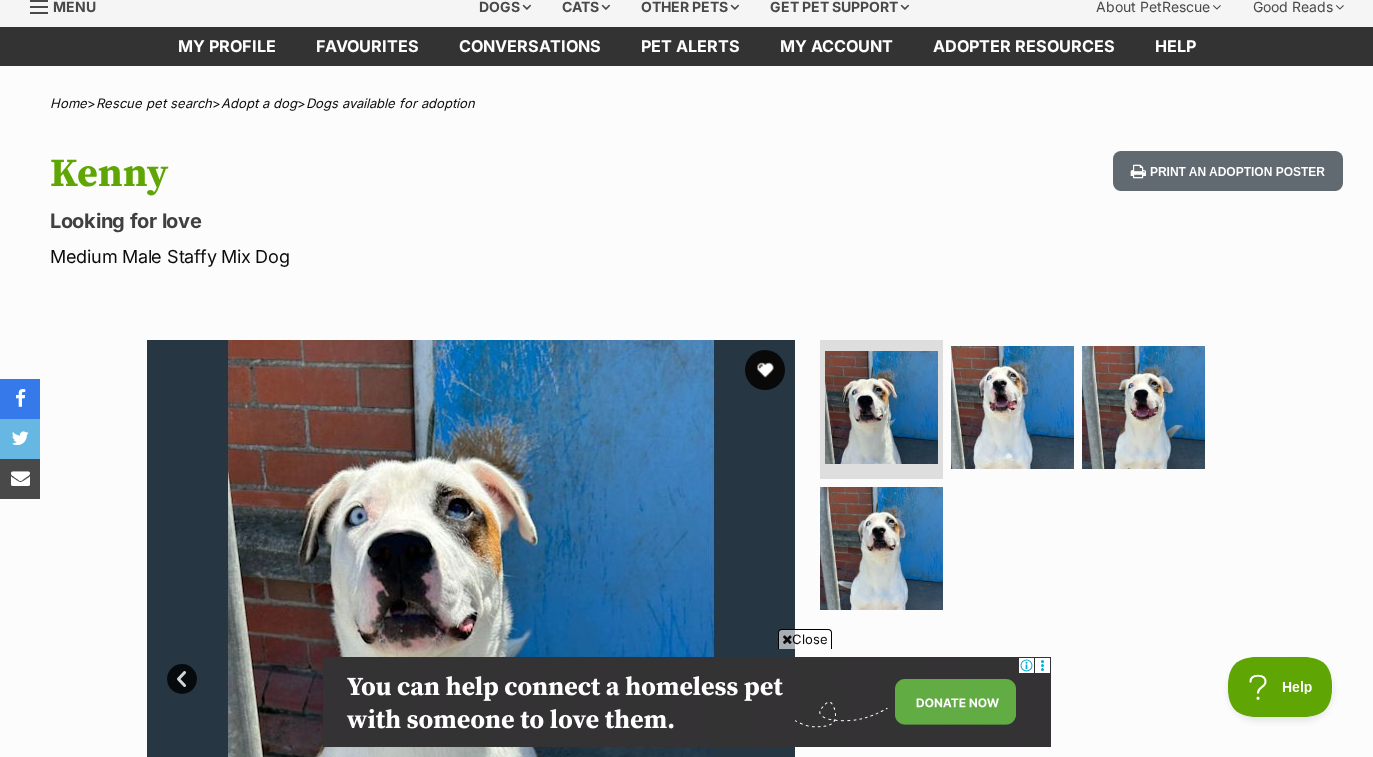 scroll, scrollTop: 0, scrollLeft: 0, axis: both 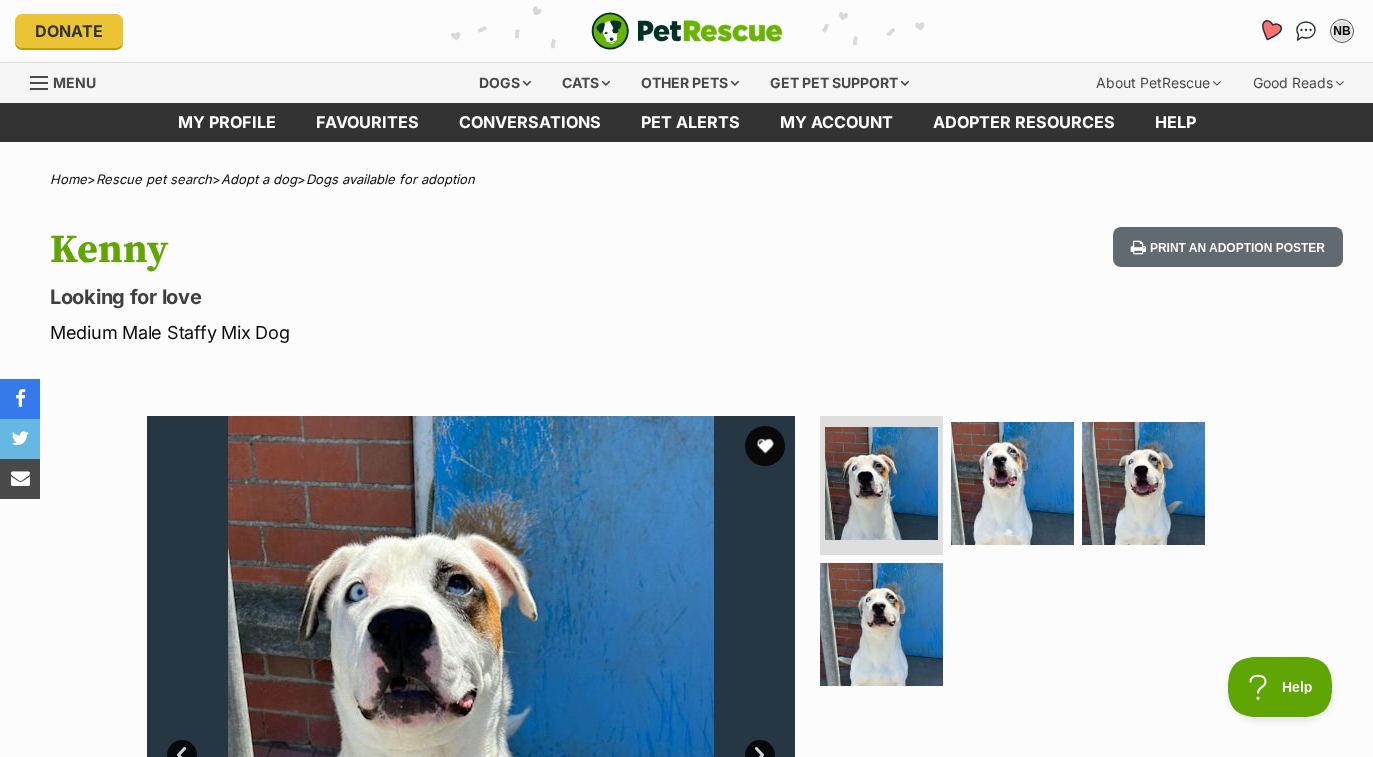 click 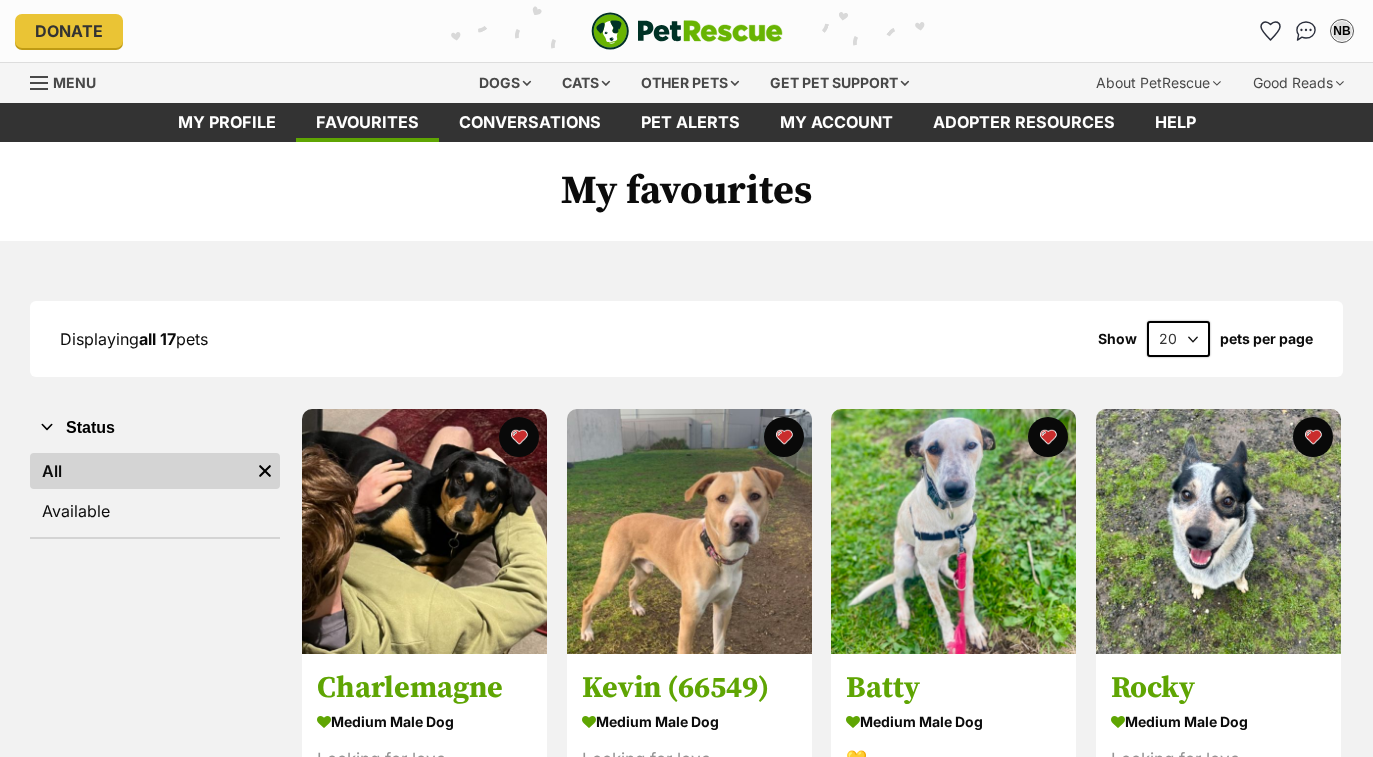 scroll, scrollTop: 0, scrollLeft: 0, axis: both 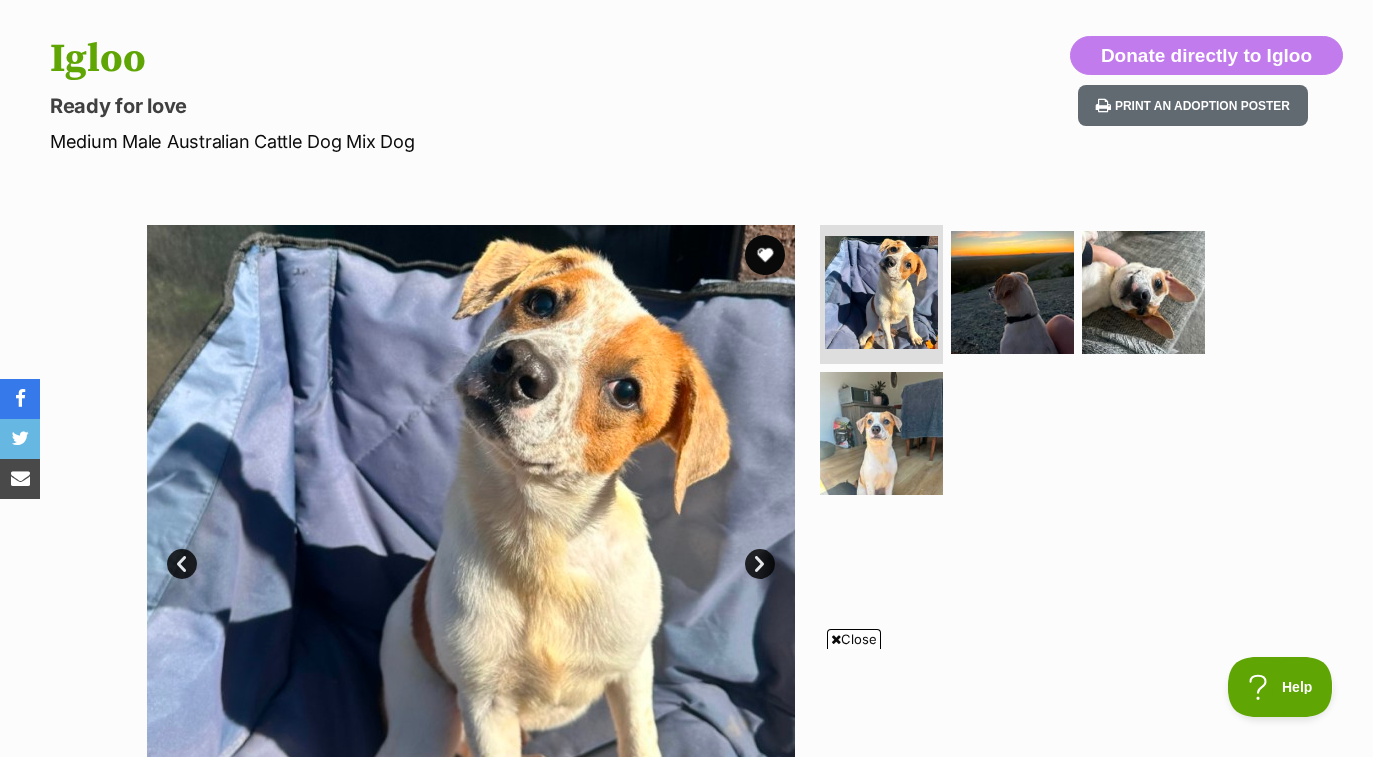click on "Next" at bounding box center [760, 564] 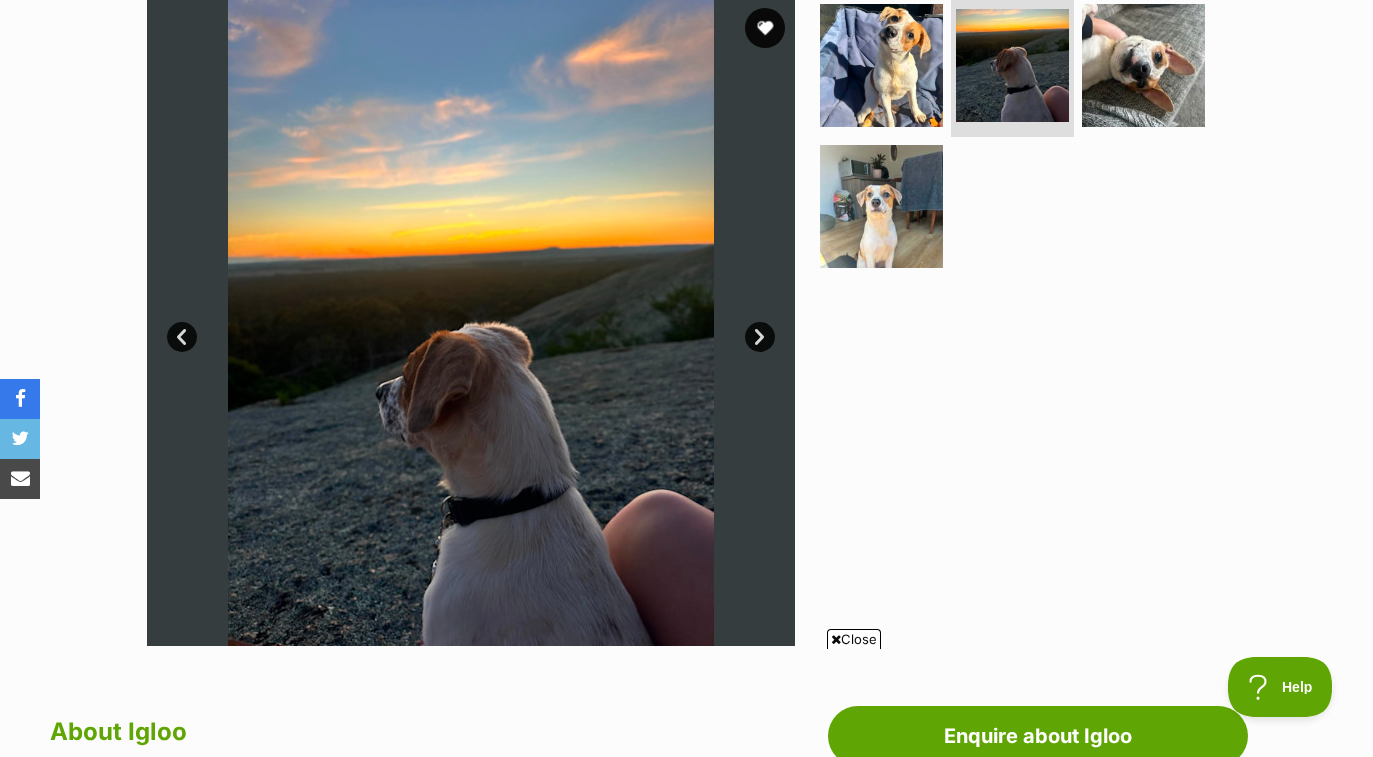 scroll, scrollTop: 0, scrollLeft: 0, axis: both 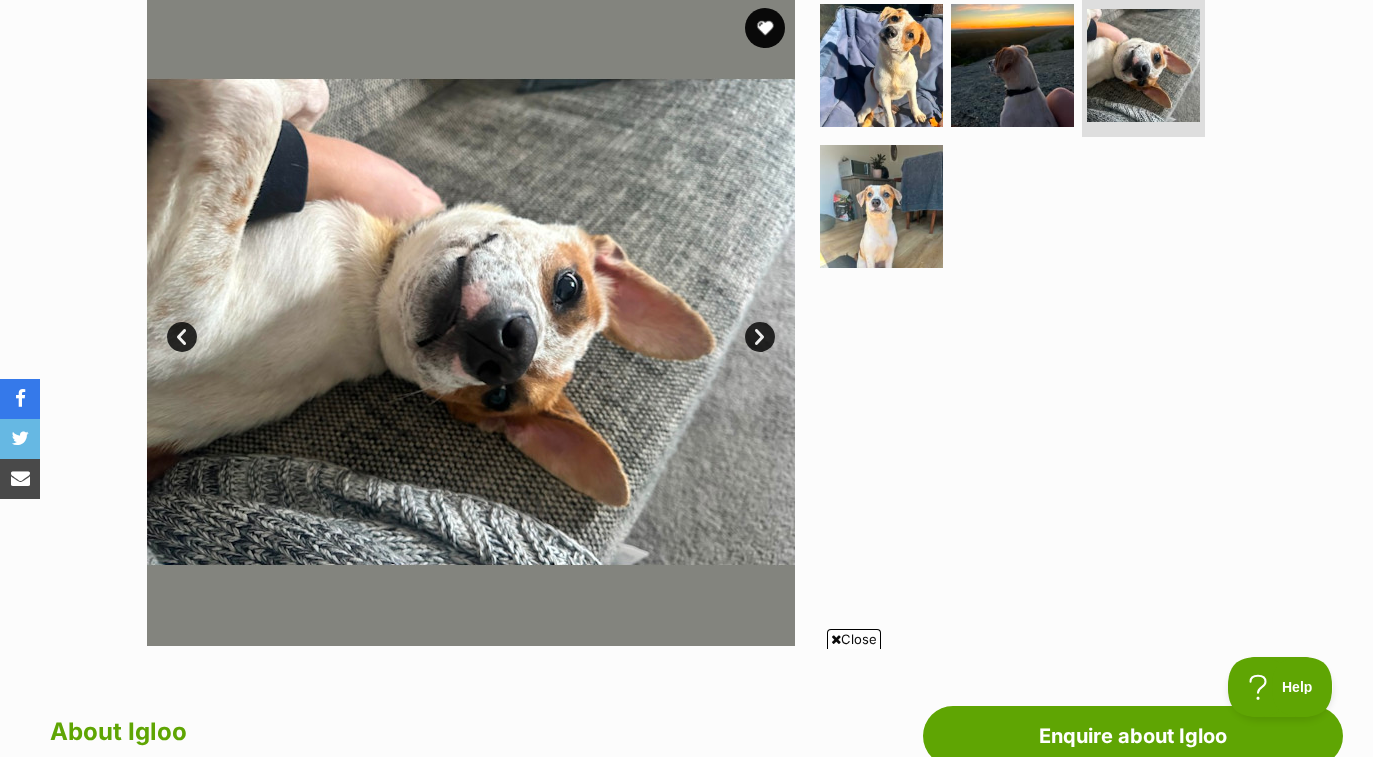 click on "Next" at bounding box center (760, 337) 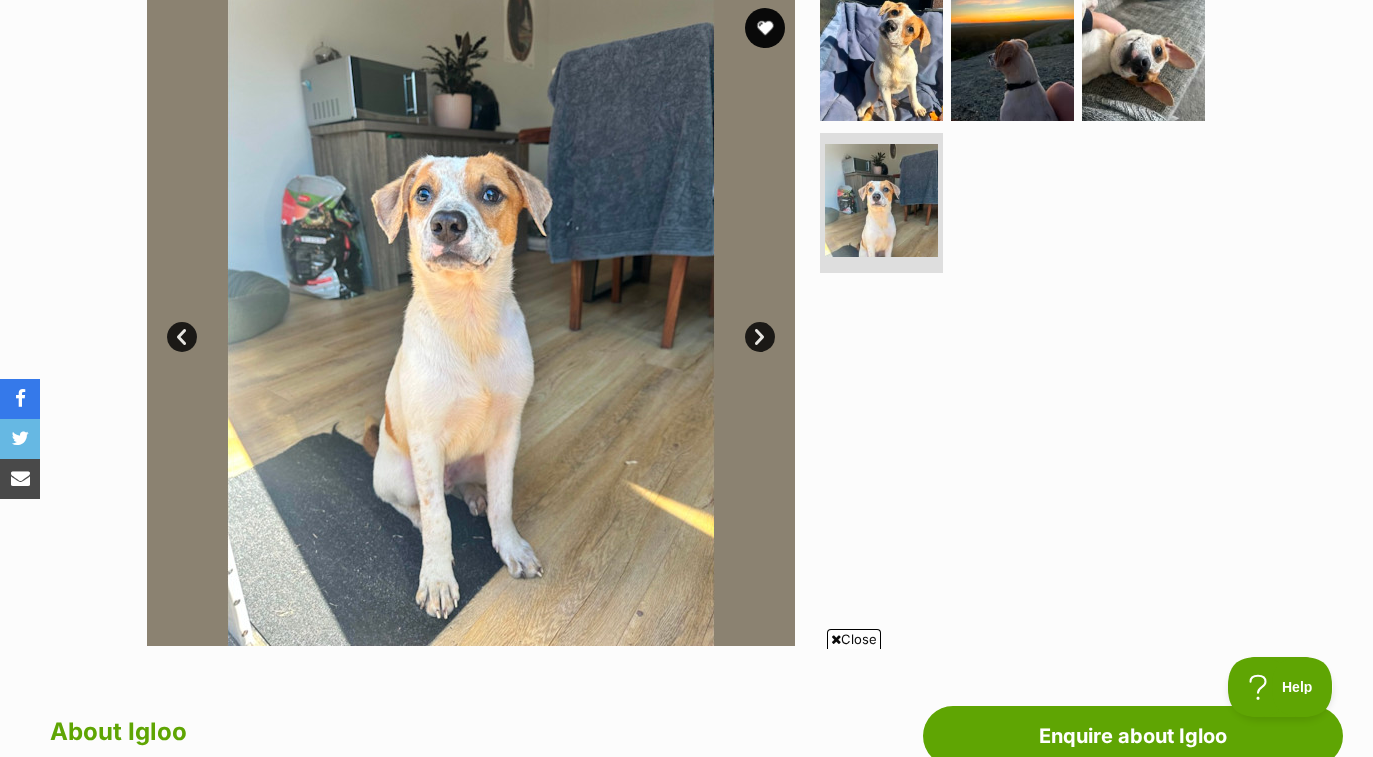 click on "Next" at bounding box center [760, 337] 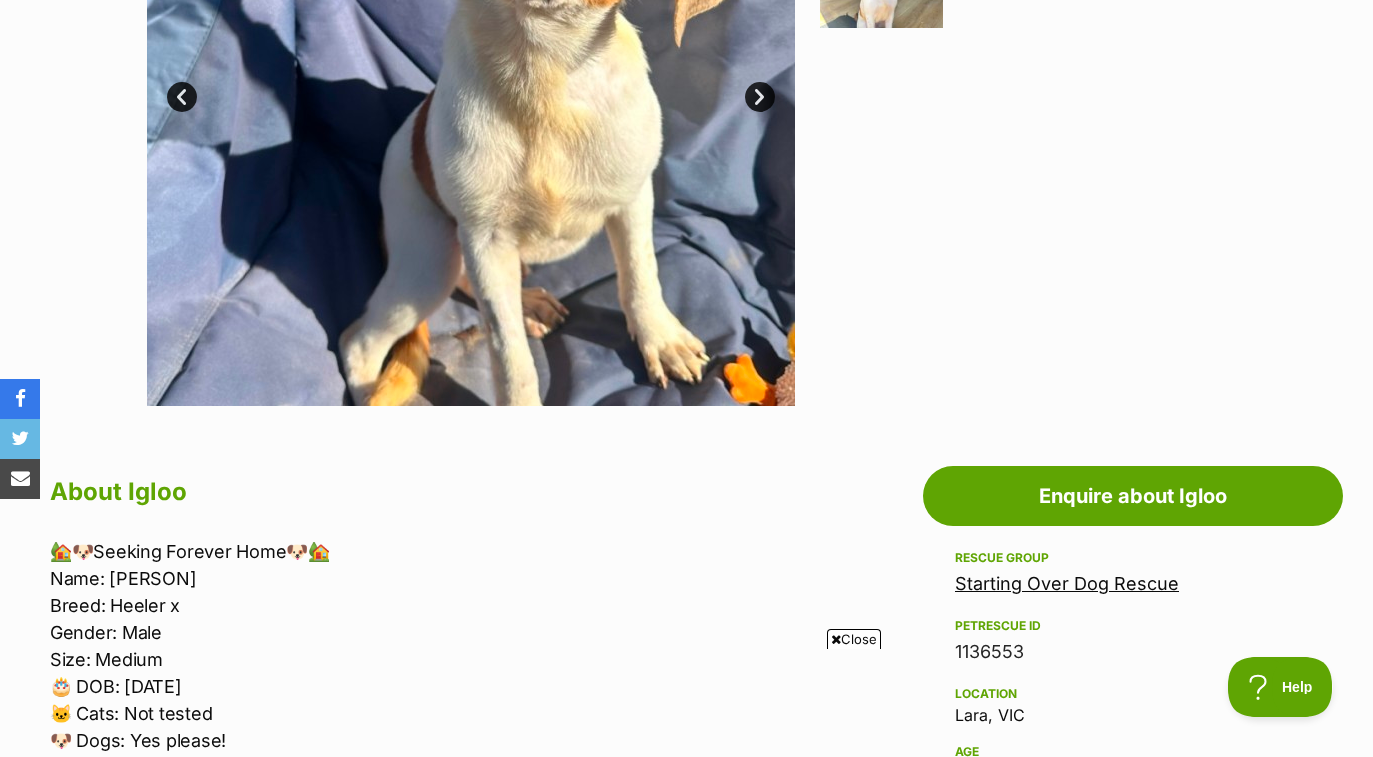 scroll, scrollTop: 0, scrollLeft: 0, axis: both 